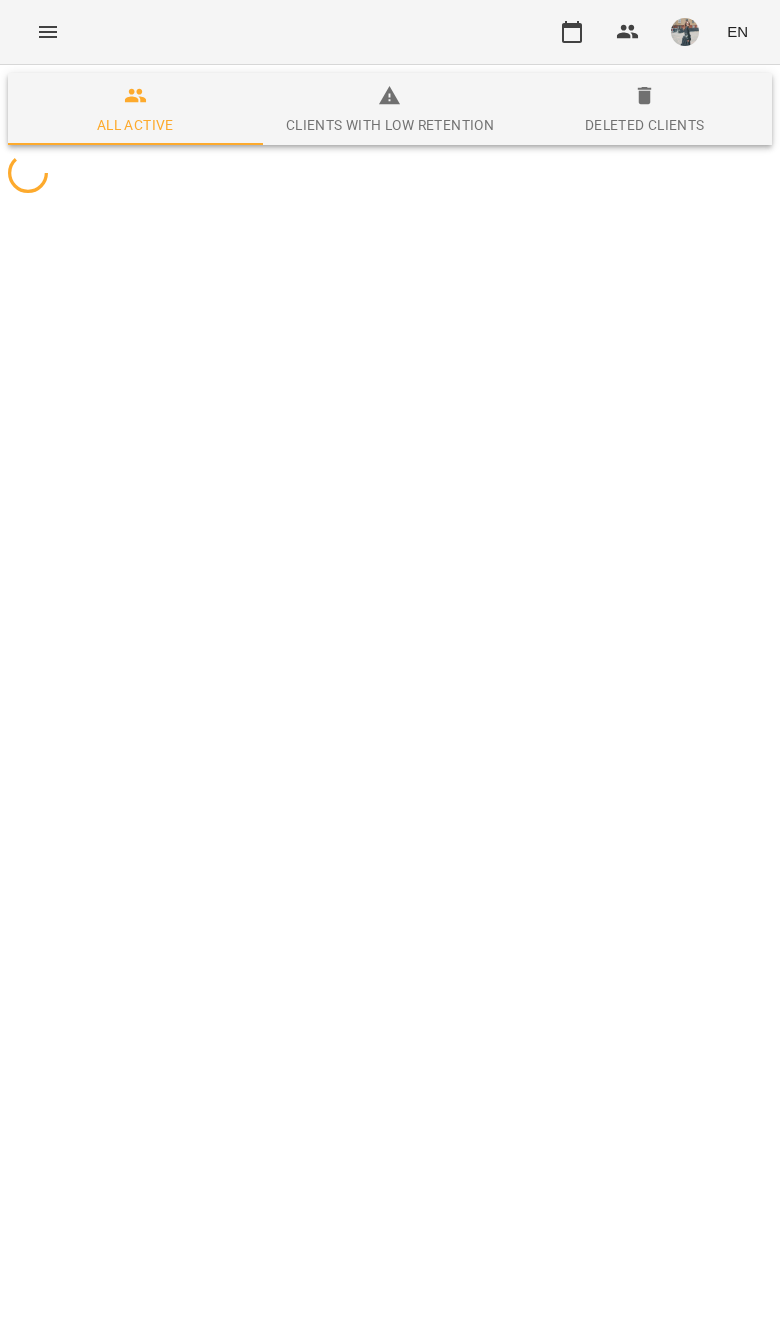 scroll, scrollTop: 0, scrollLeft: 0, axis: both 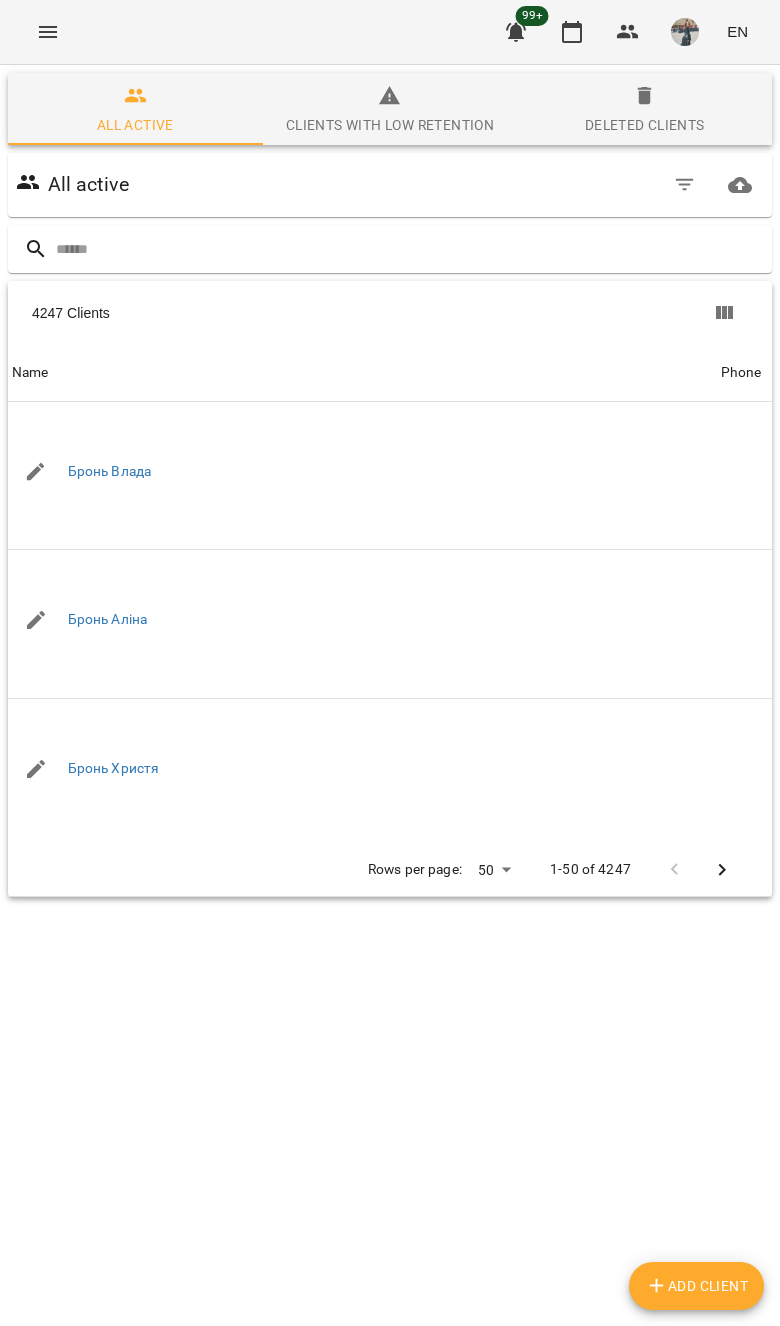 click on "All active" at bounding box center [390, 185] 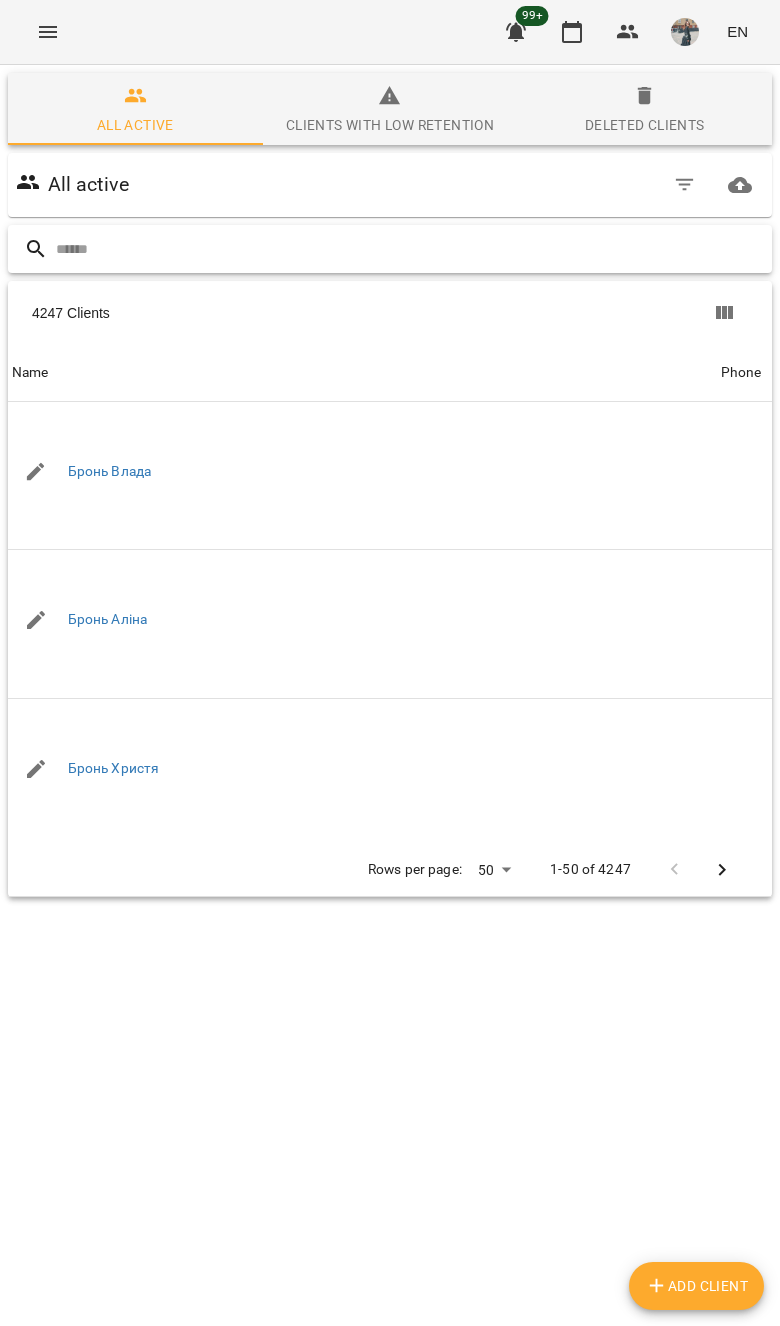 click at bounding box center (410, 249) 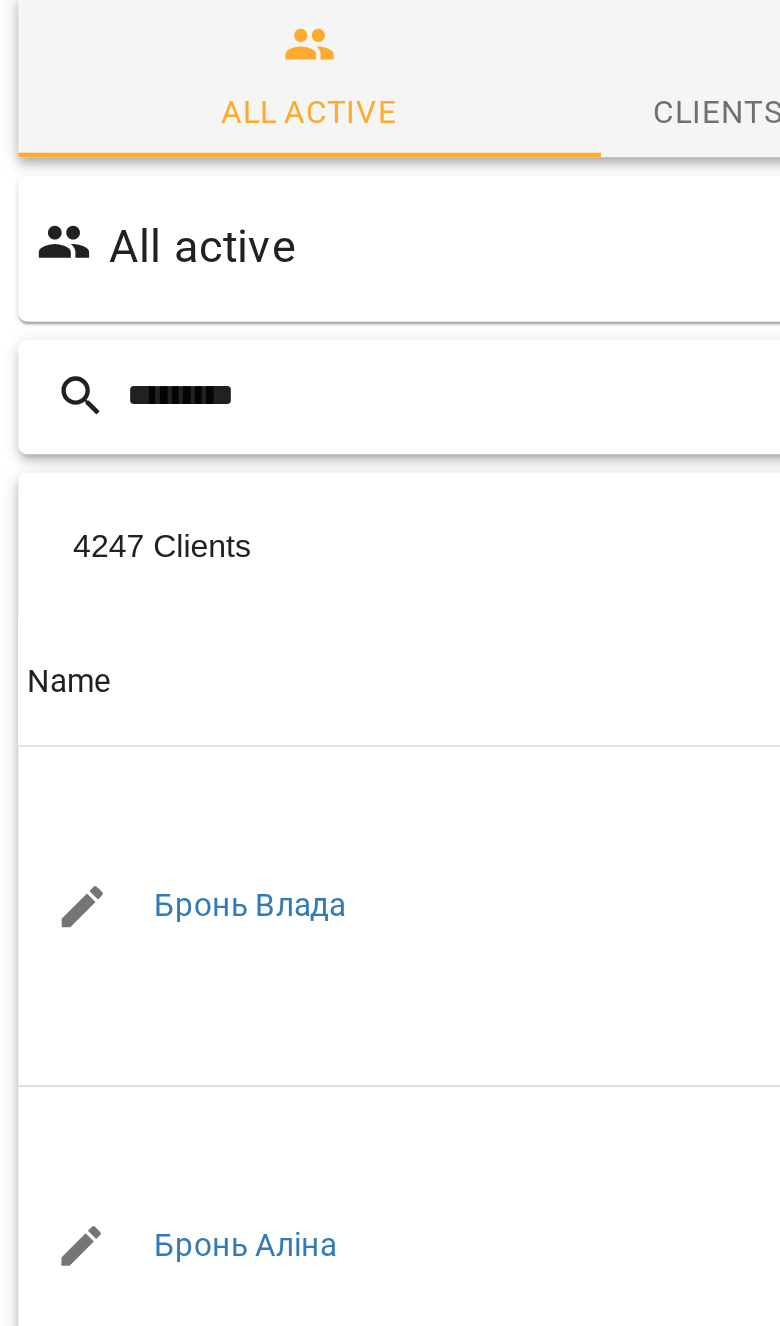 type on "*********" 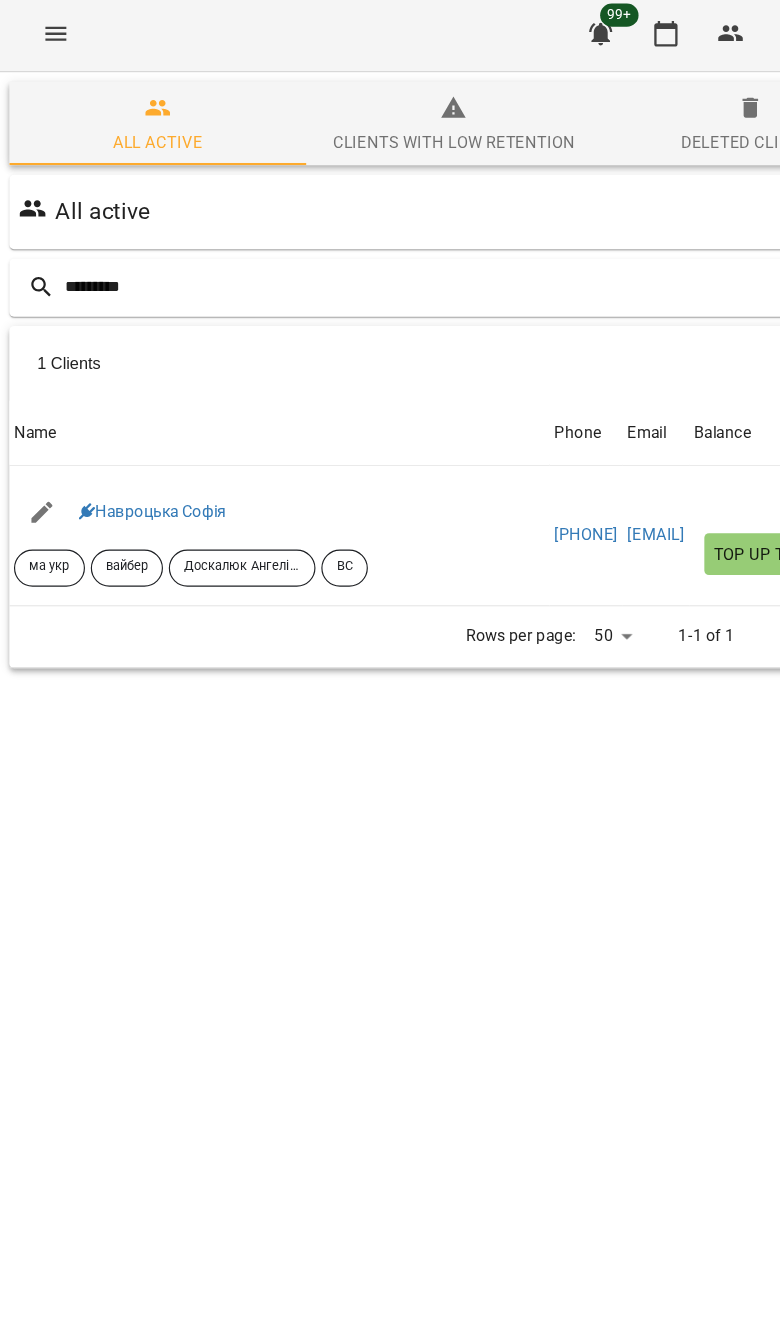 click on "Навроцька Софія" at bounding box center [131, 442] 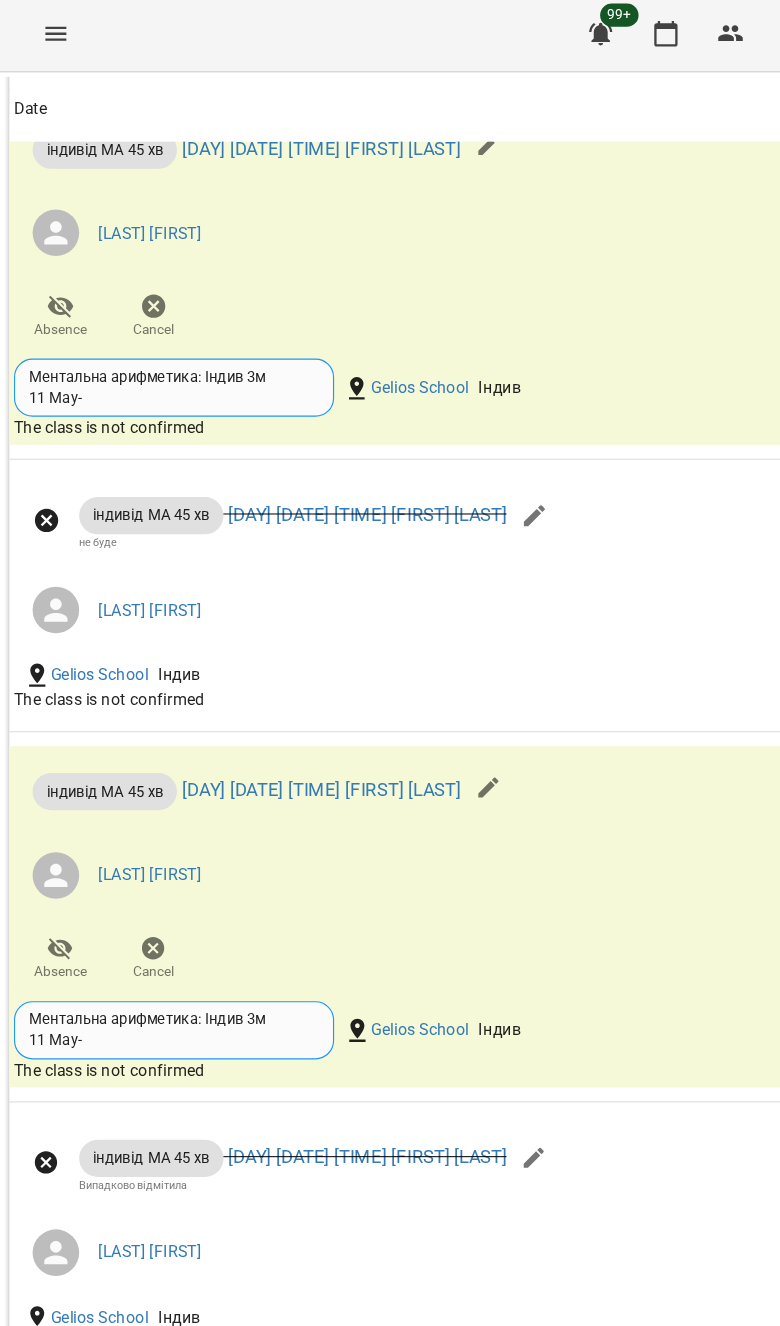 scroll, scrollTop: 1165, scrollLeft: 0, axis: vertical 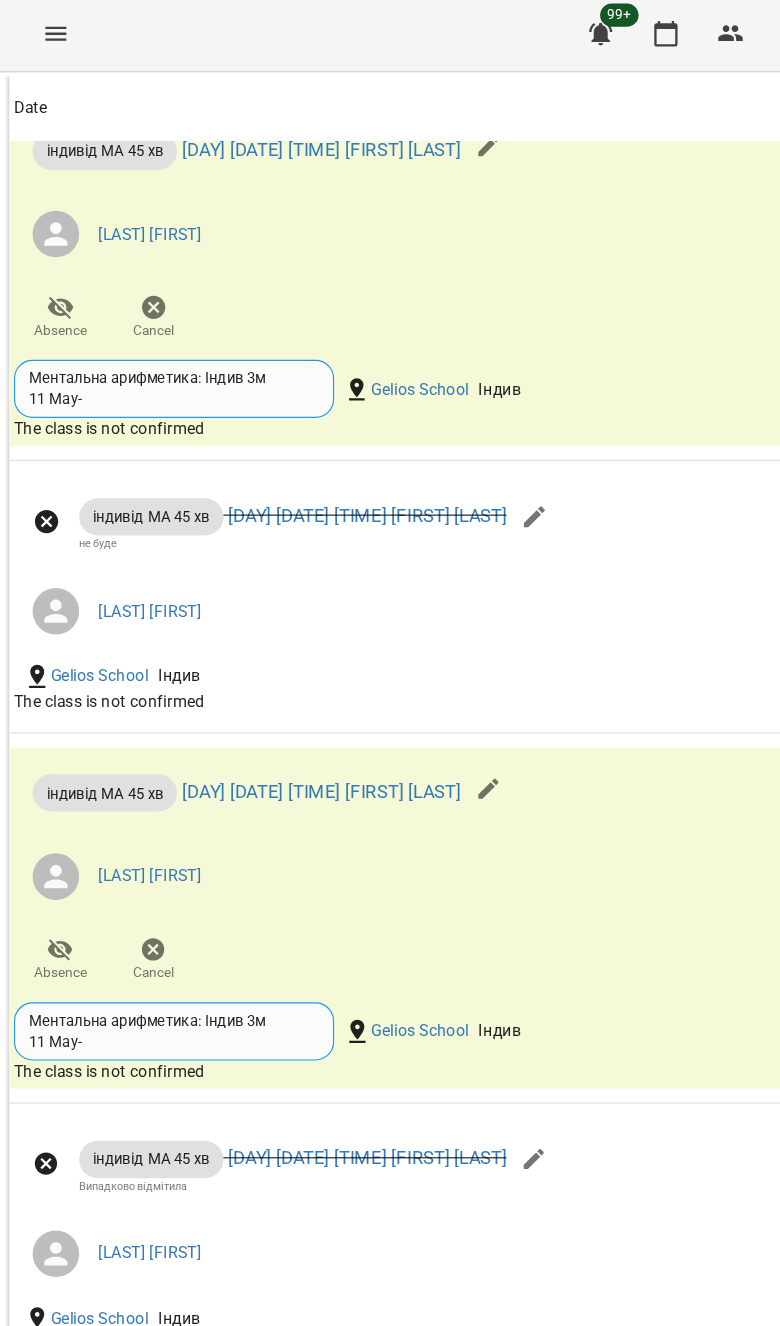 click at bounding box center (420, 681) 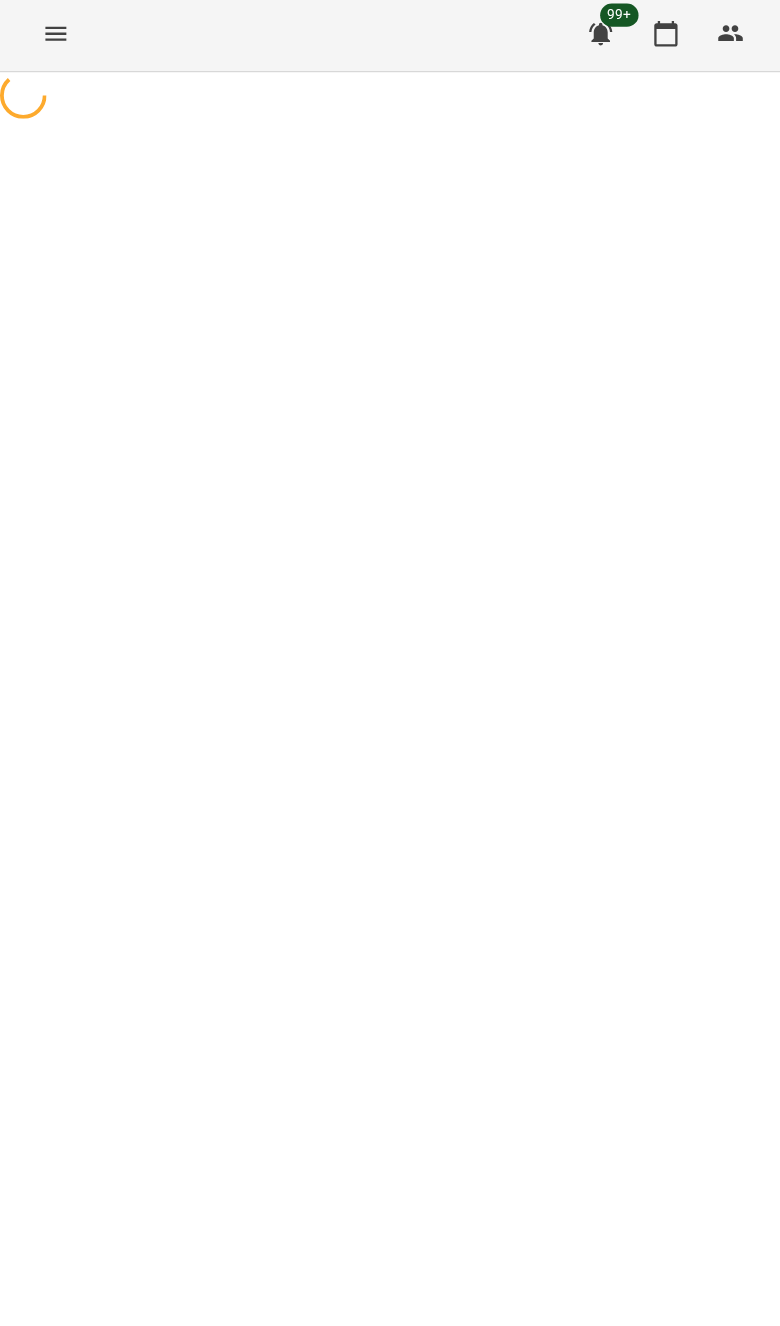 select on "**********" 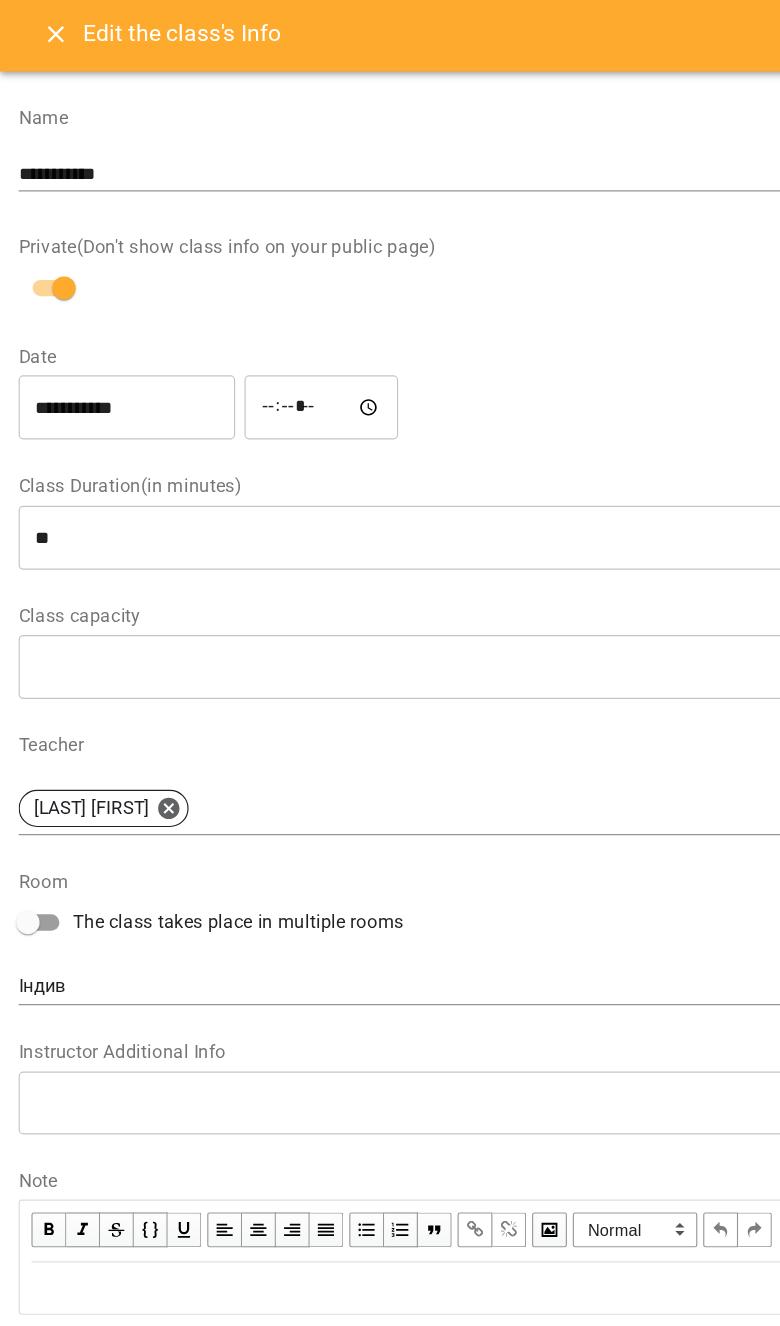 click on "**********" at bounding box center (109, 353) 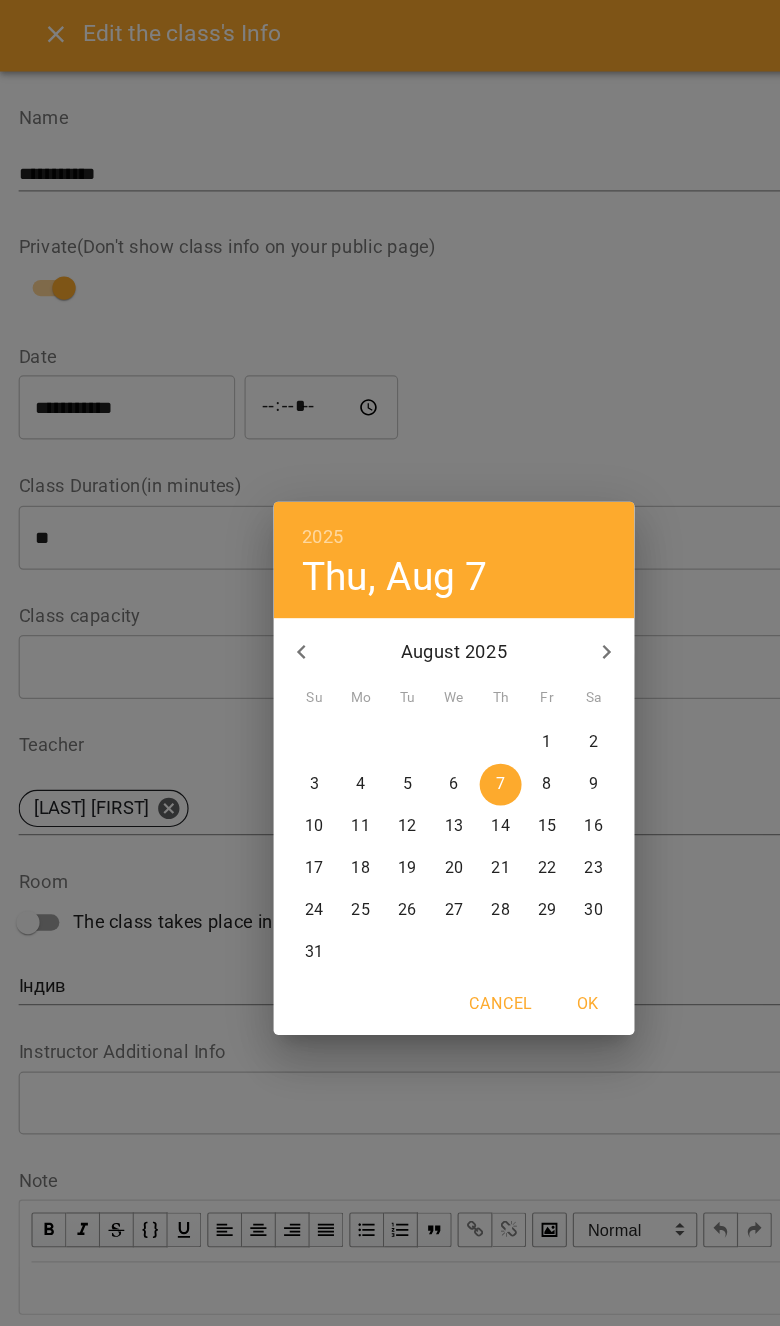 click on "8" at bounding box center (470, 677) 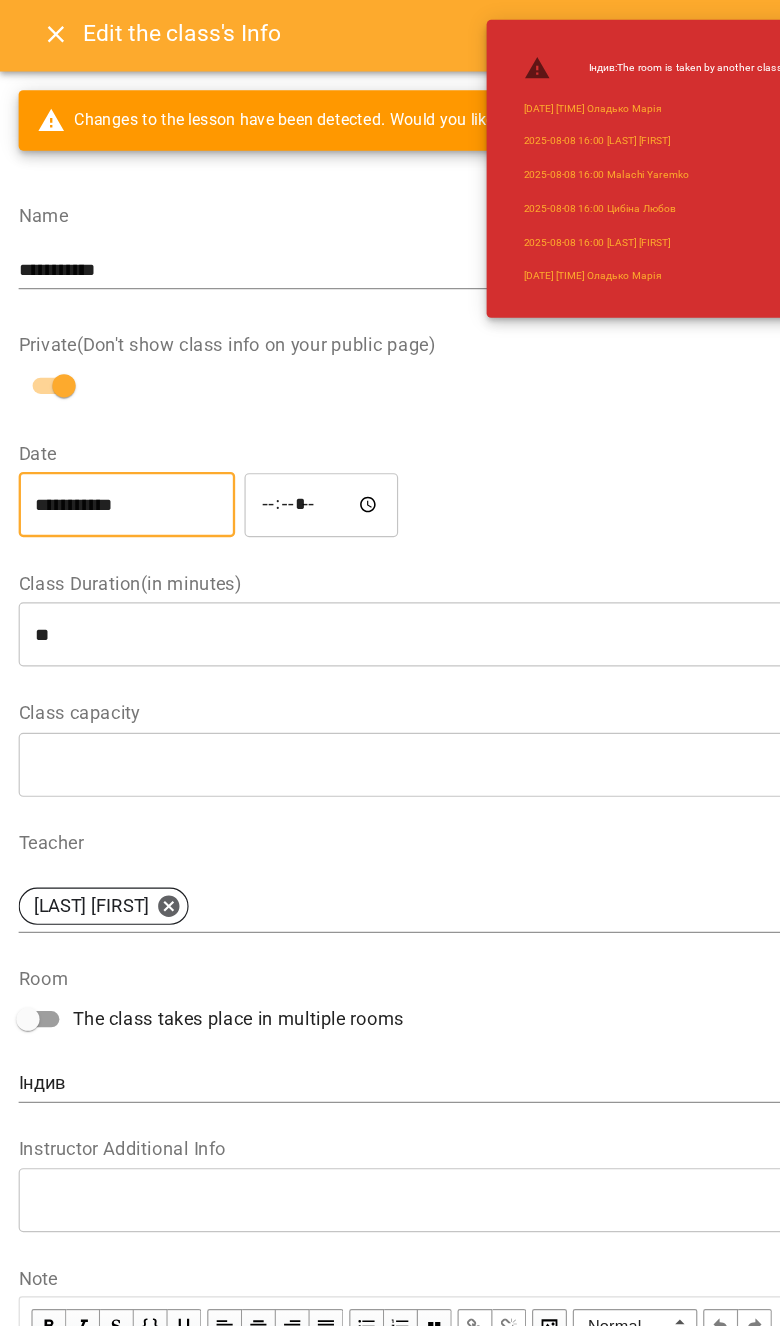click on "*****" at bounding box center [276, 436] 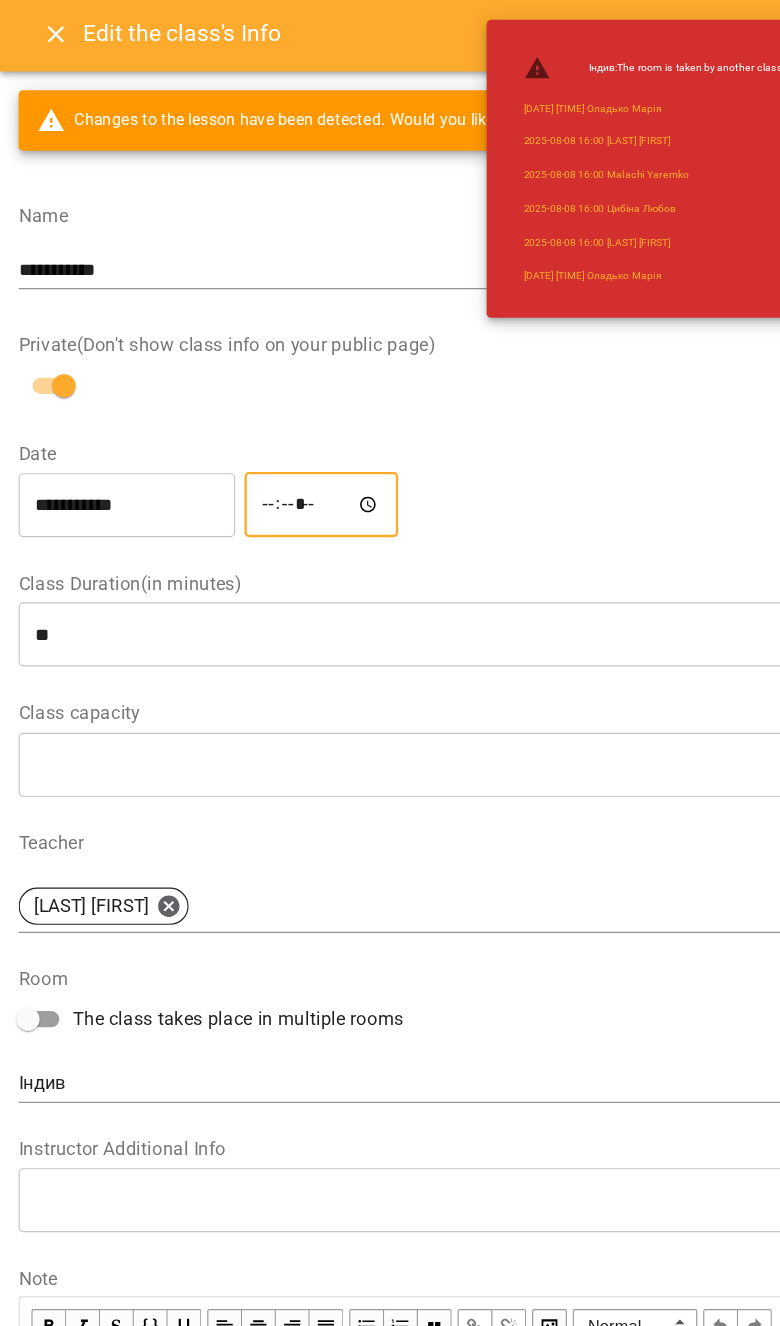 type on "*****" 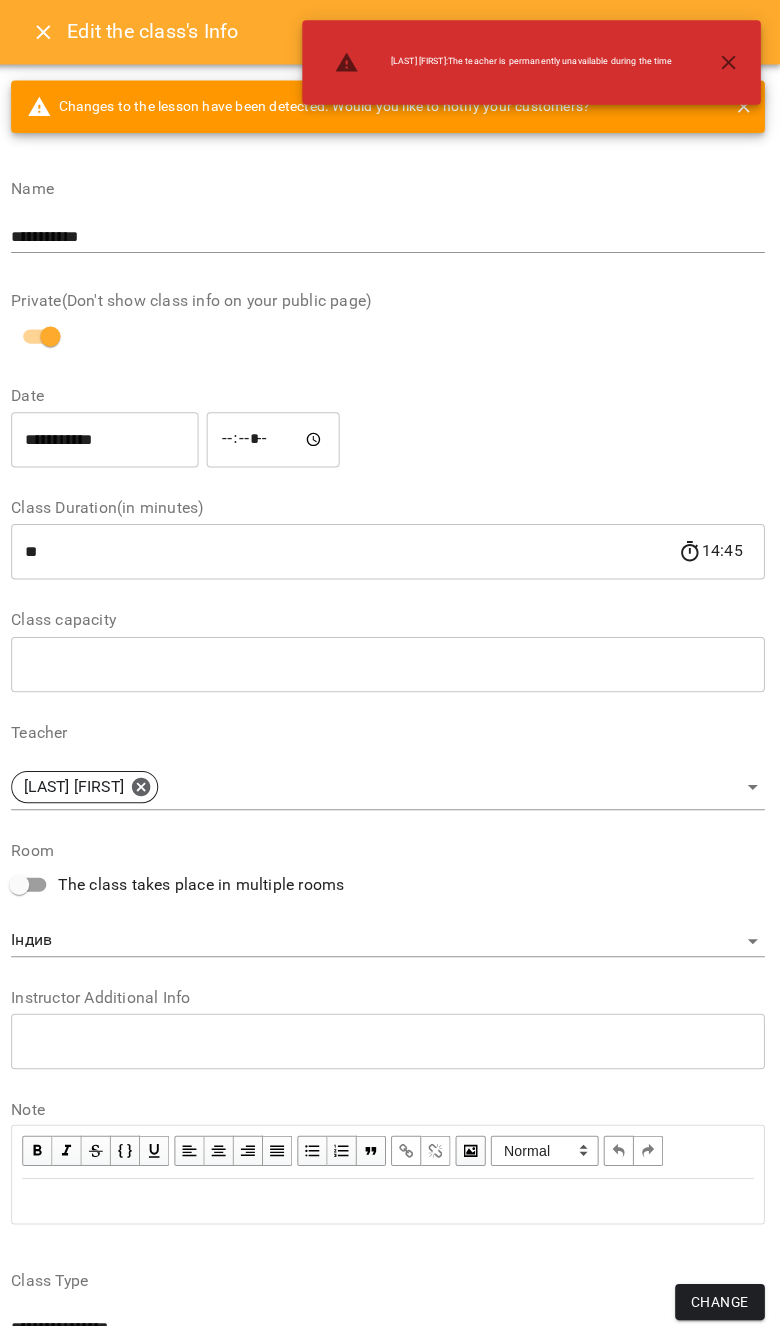 click on "Change" at bounding box center [719, 1292] 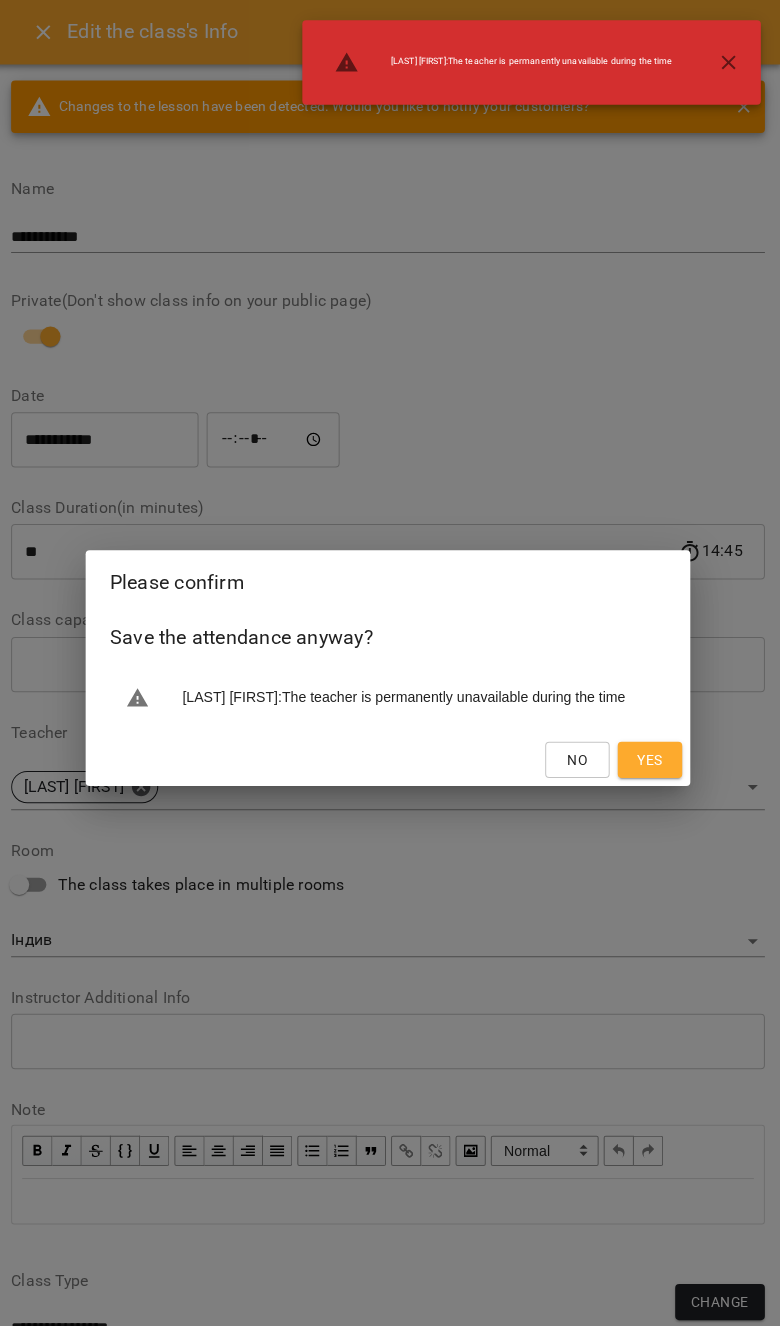 click on "Yes" at bounding box center (650, 754) 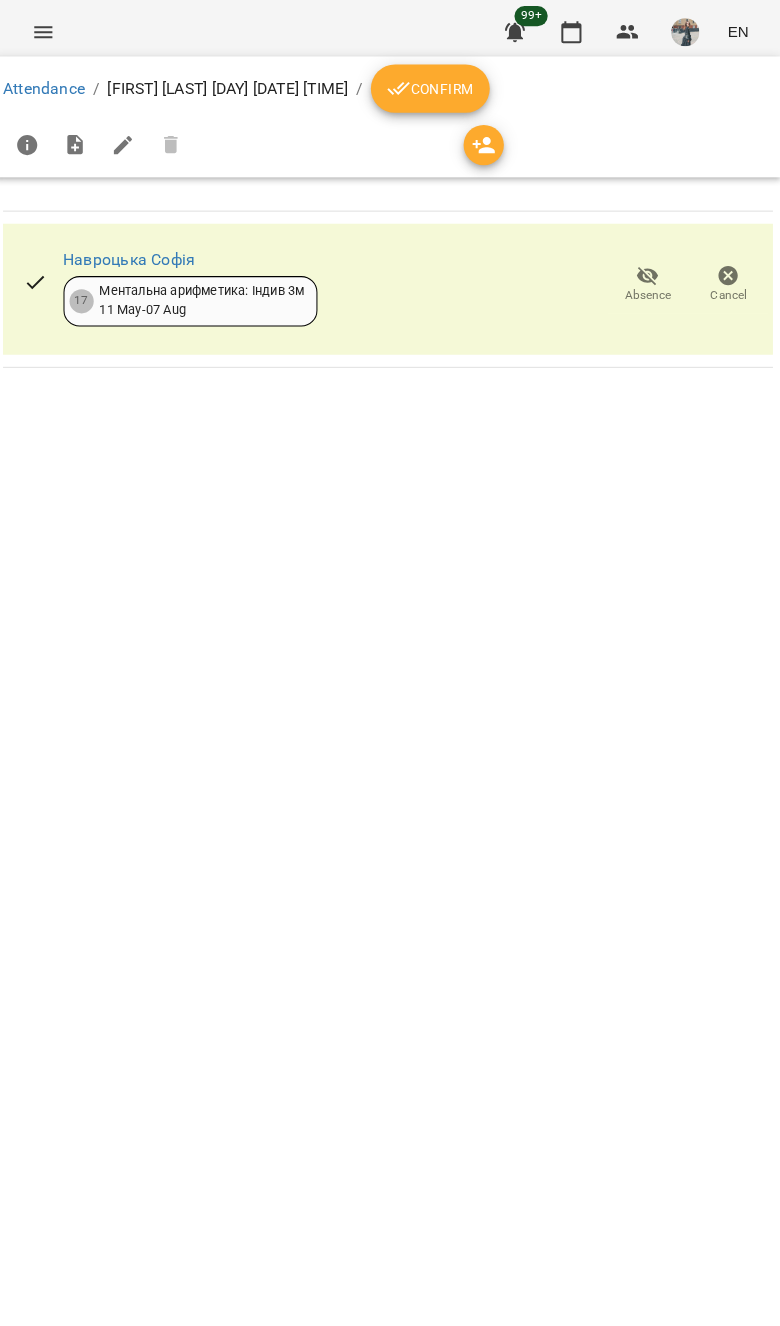 click on "For Business 99+ EN" at bounding box center [390, 32] 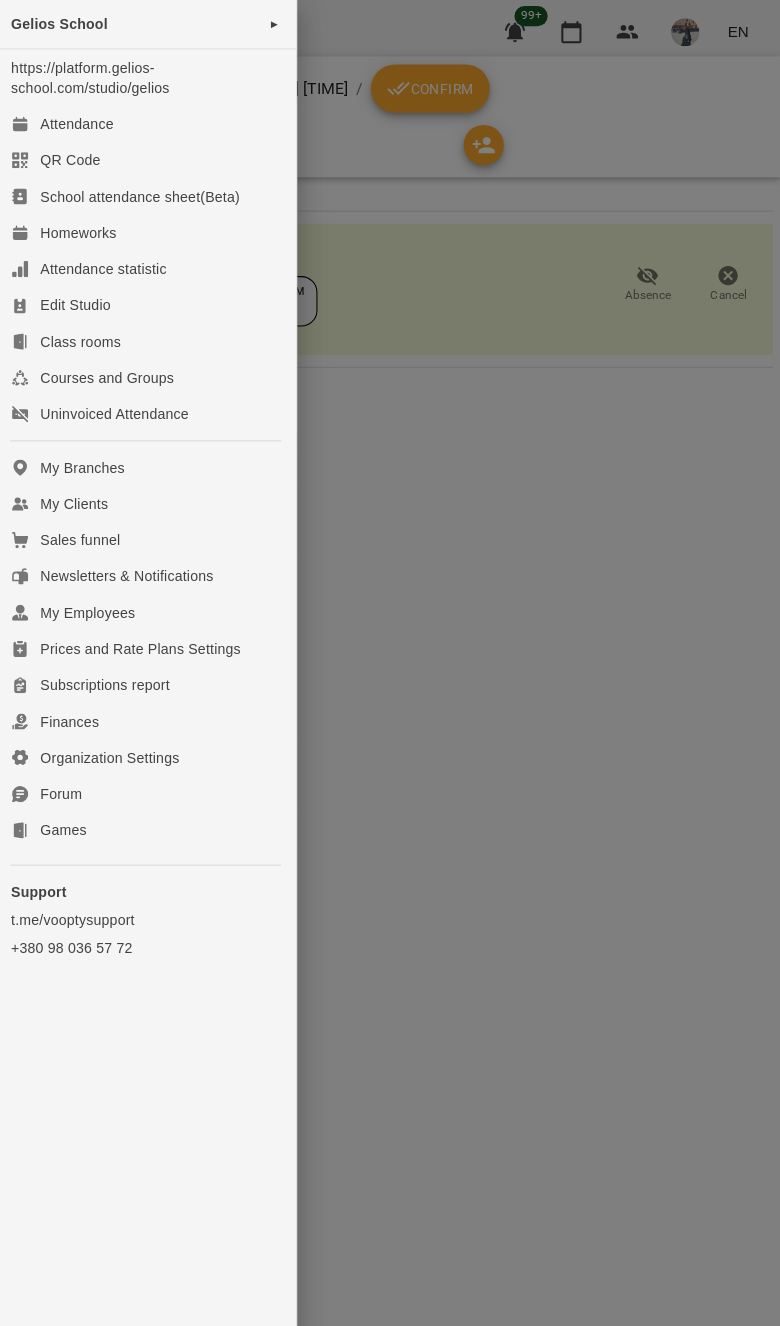 click on "Attendance" at bounding box center (149, 123) 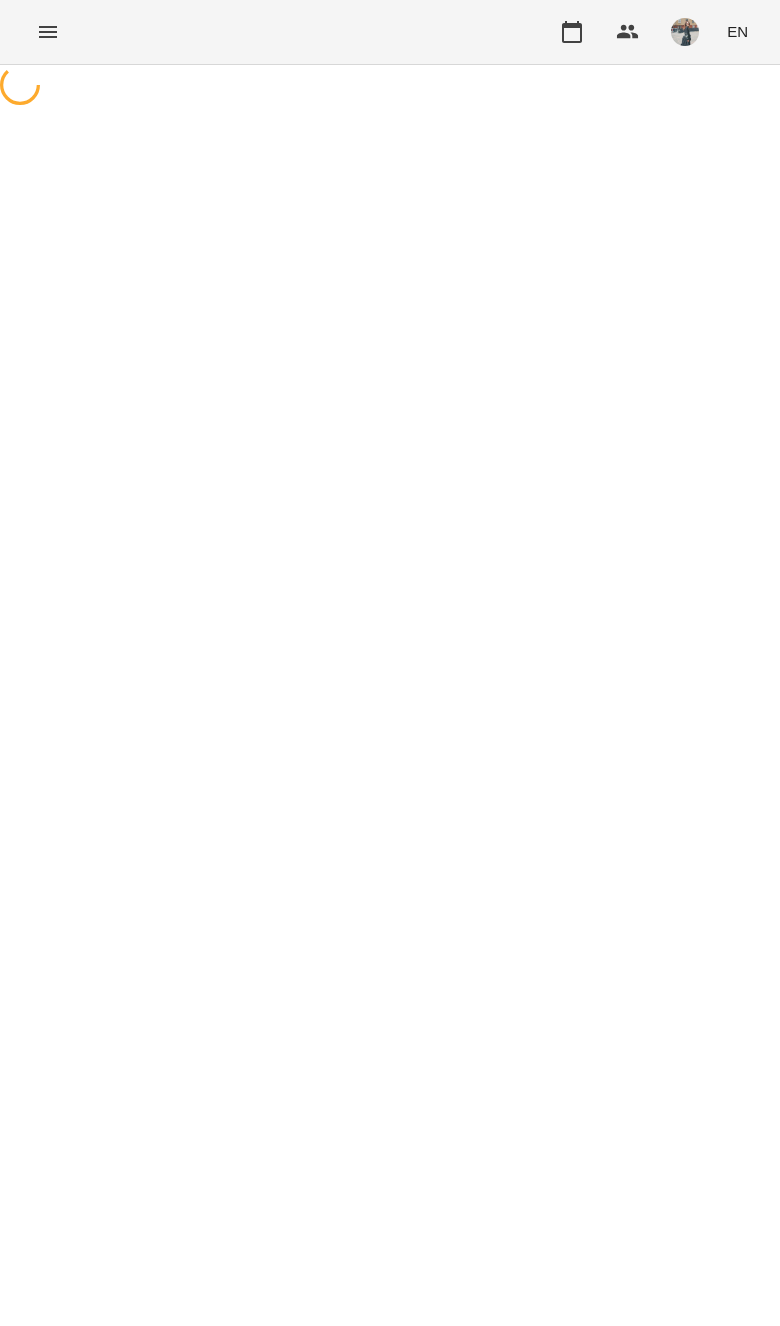 scroll, scrollTop: 85, scrollLeft: 0, axis: vertical 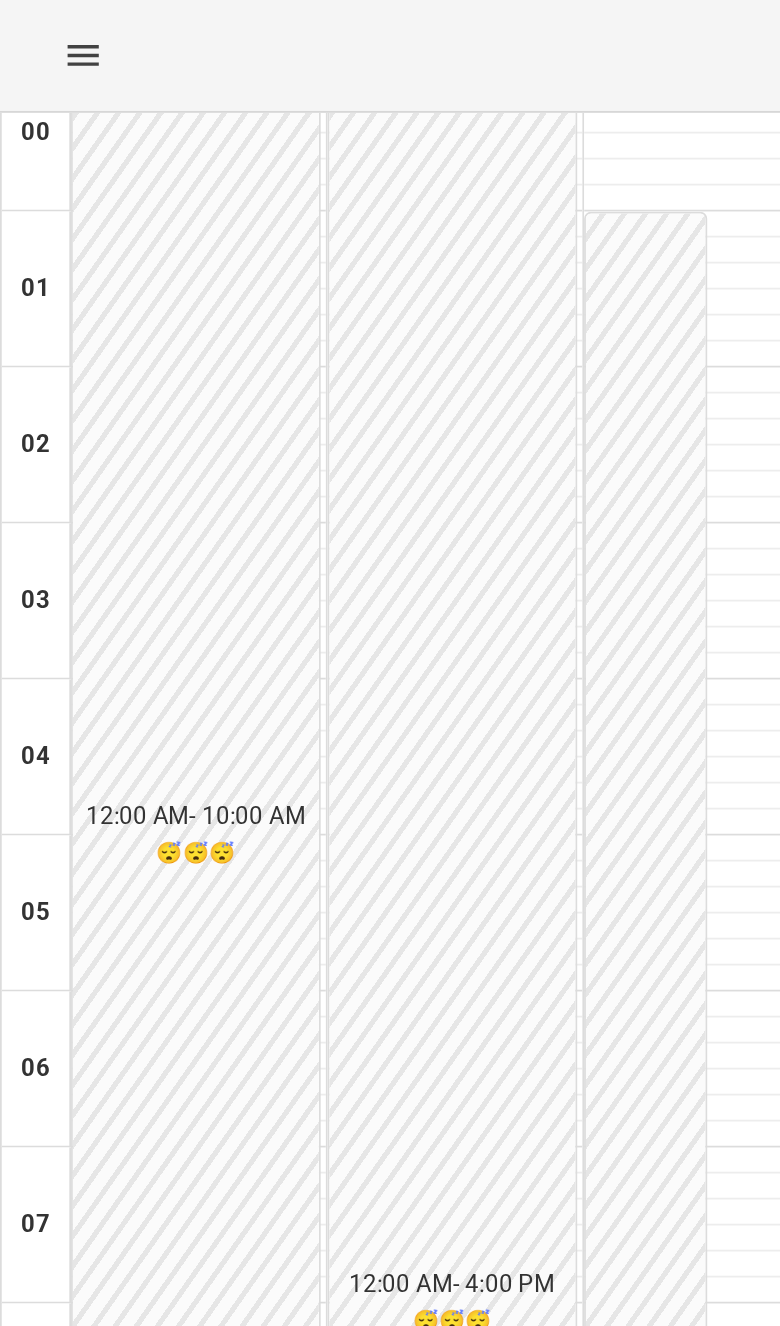 click at bounding box center [48, 32] 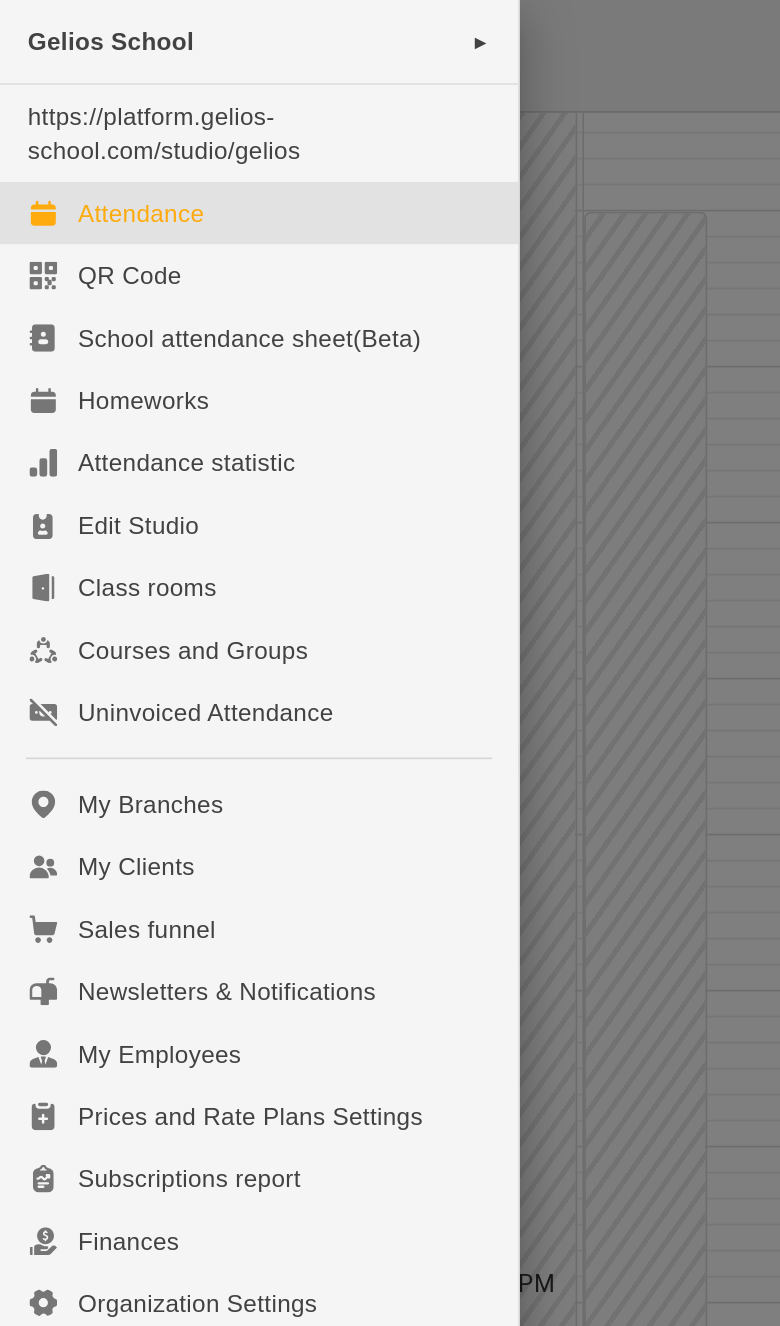 click on "Gelios School" at bounding box center (64, 24) 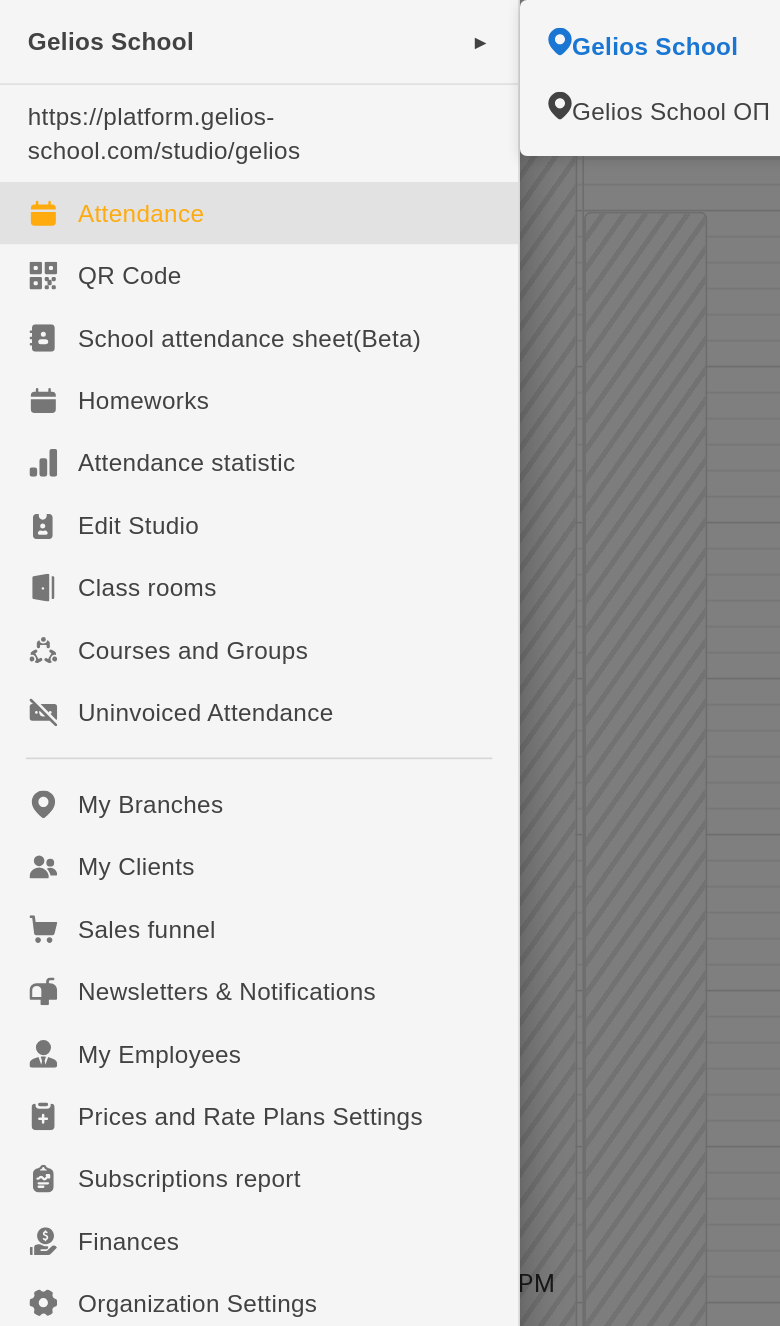 click on "My Clients" at bounding box center [149, 500] 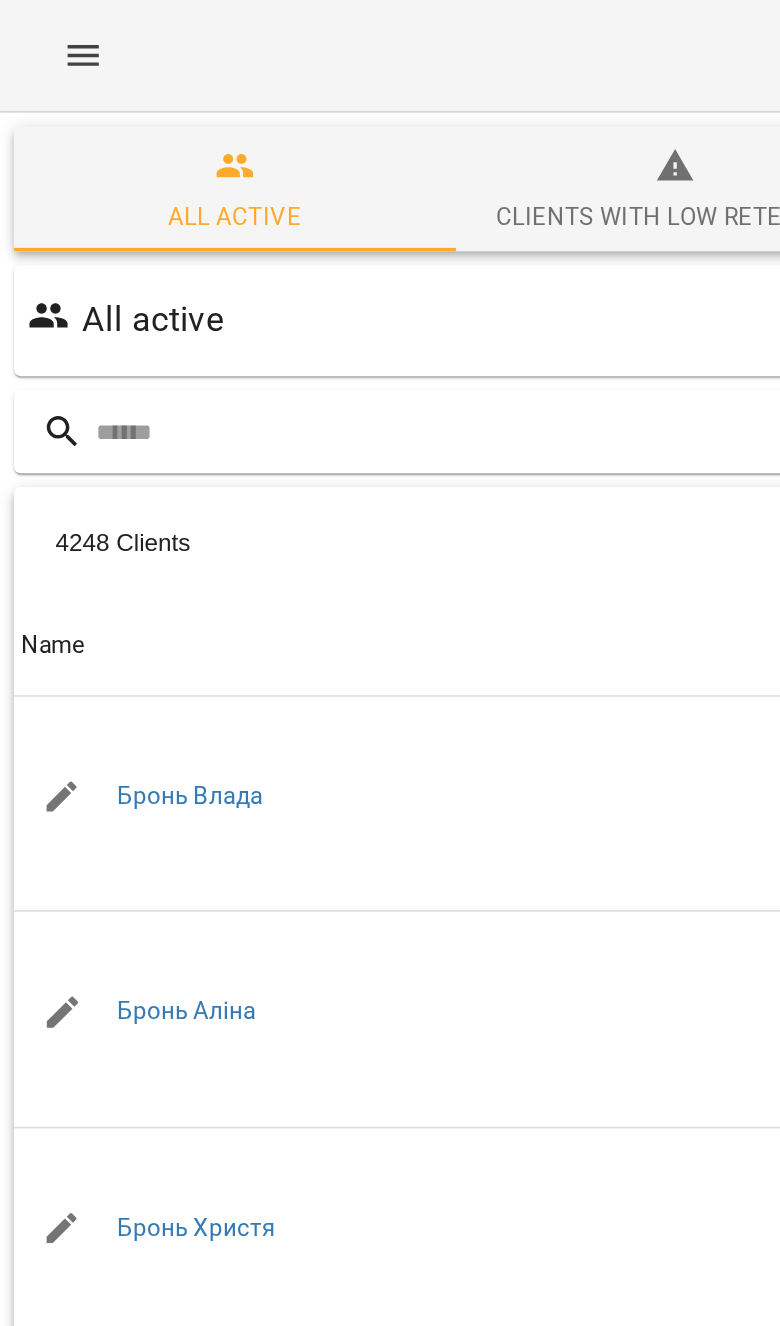 click at bounding box center (410, 249) 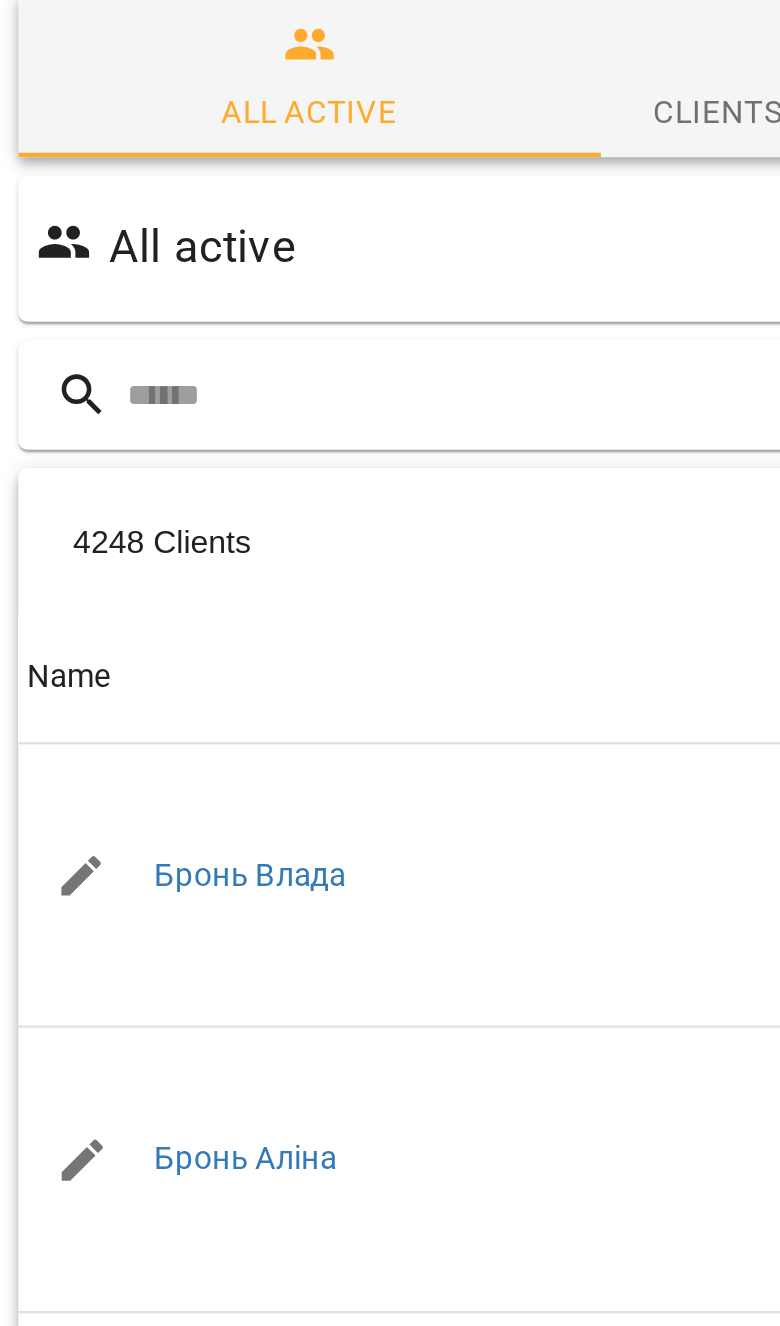 type on "*" 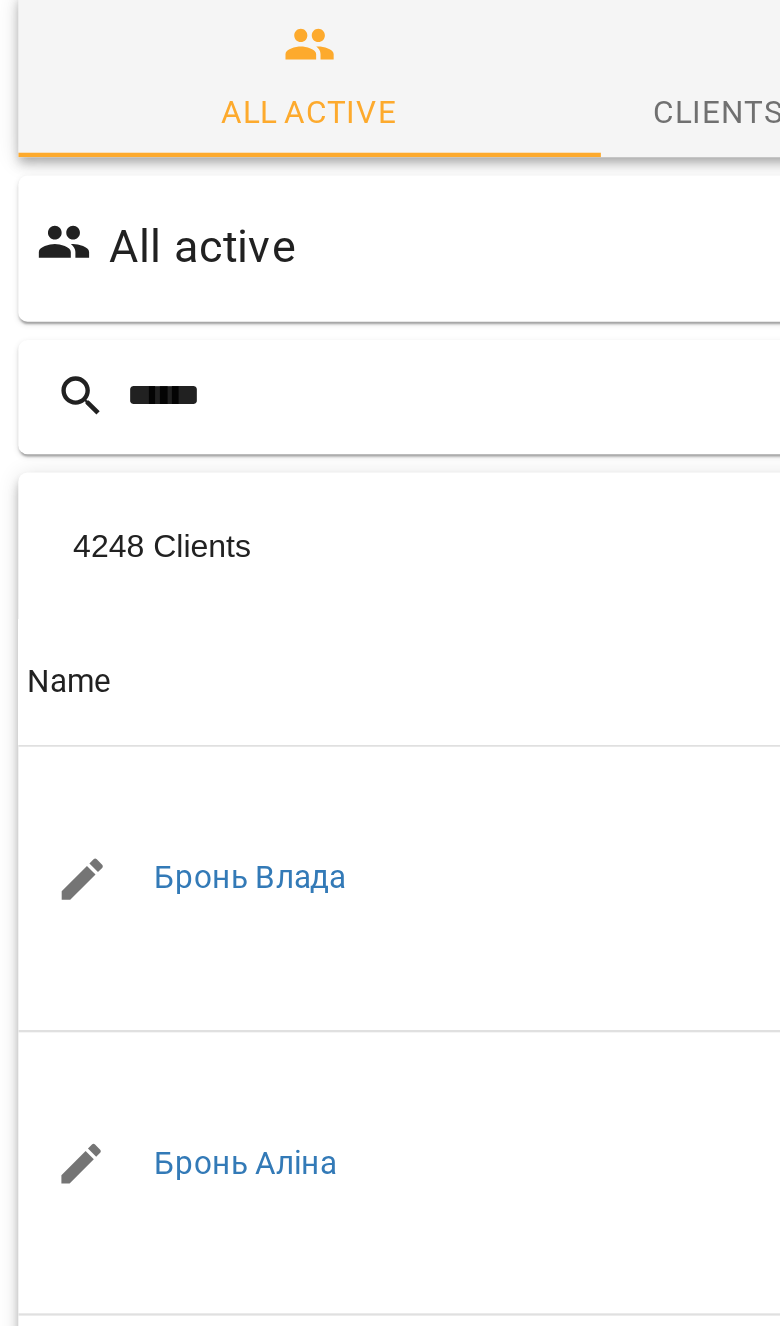 type on "******" 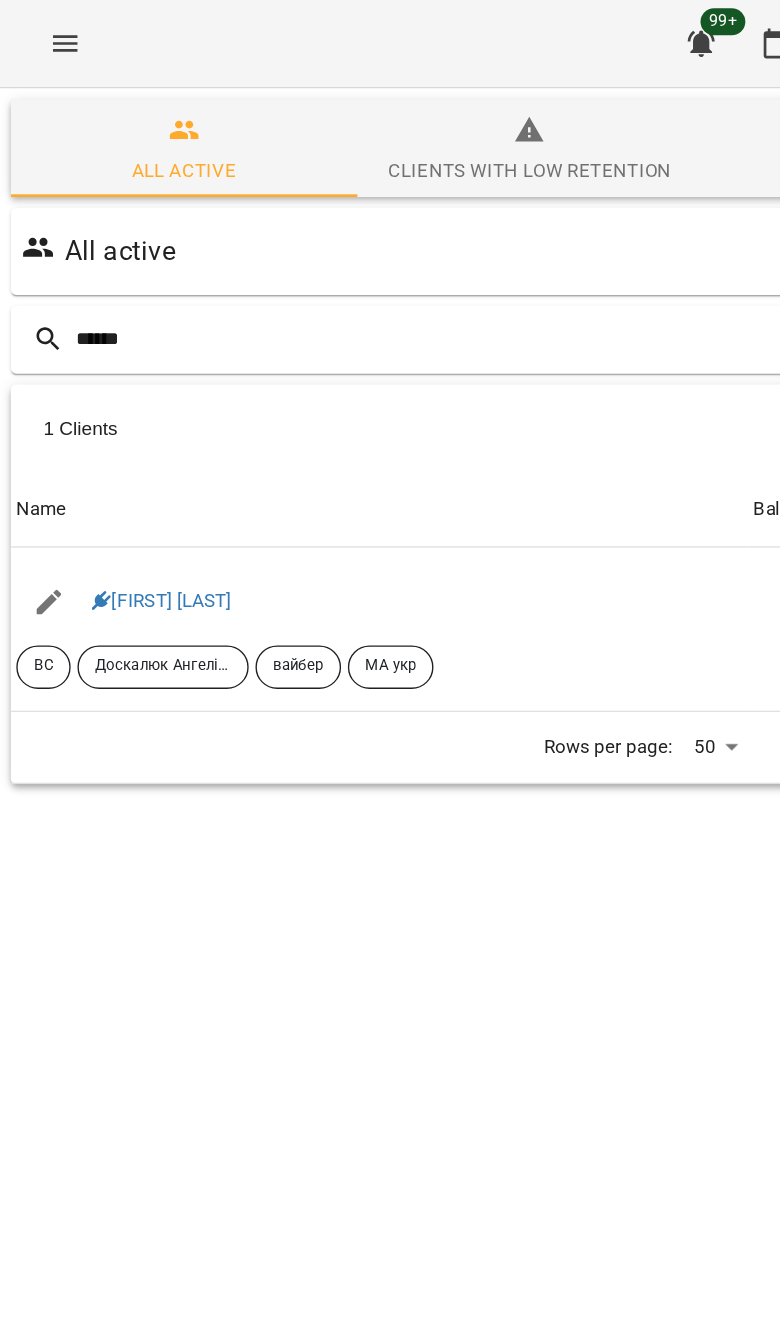 click on "Доброслав Воробєй" at bounding box center [119, 442] 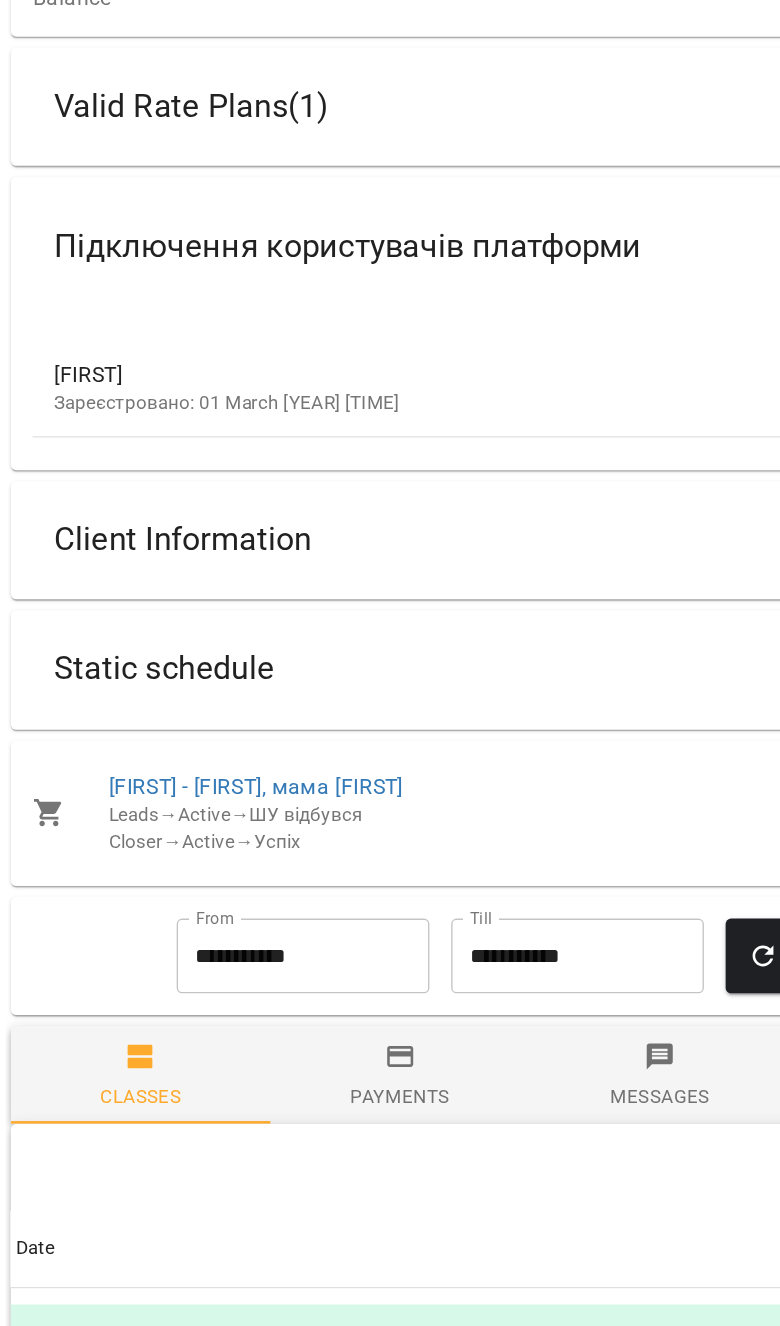 scroll, scrollTop: 0, scrollLeft: 0, axis: both 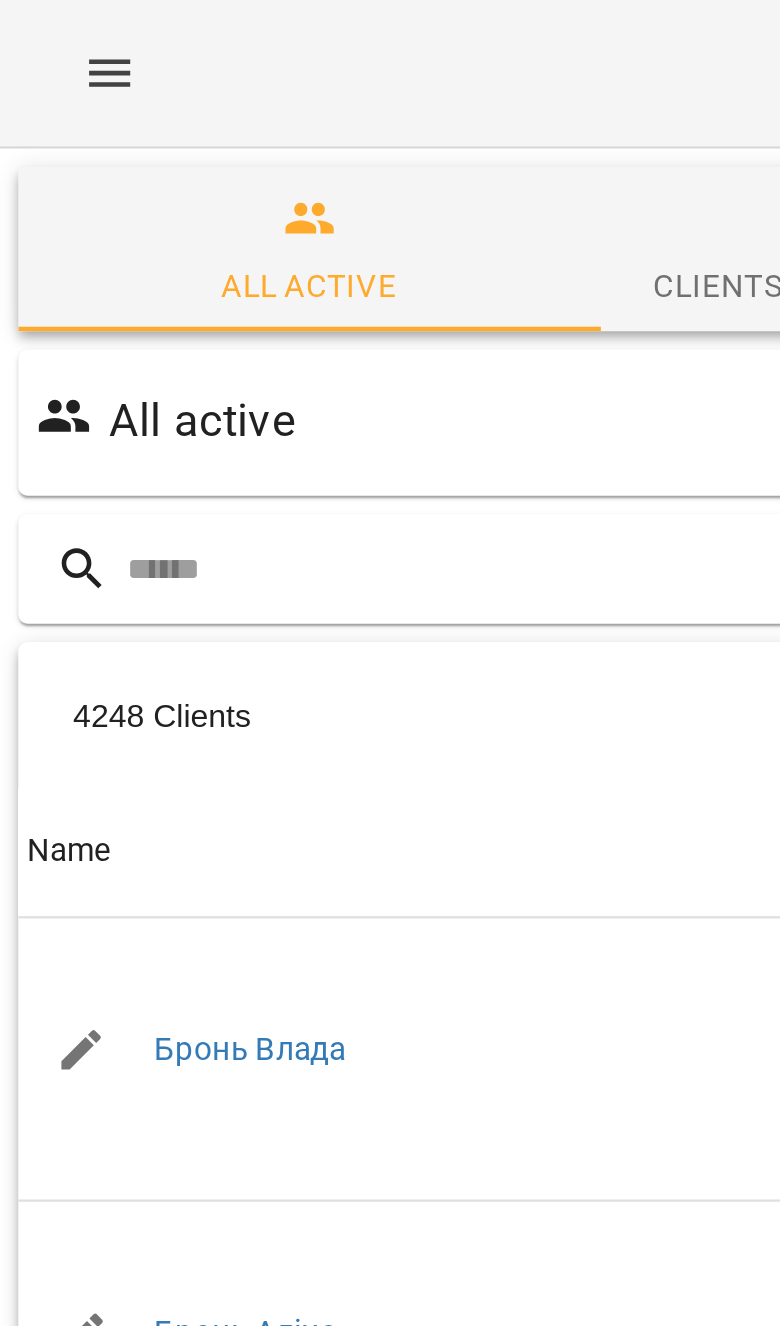 click 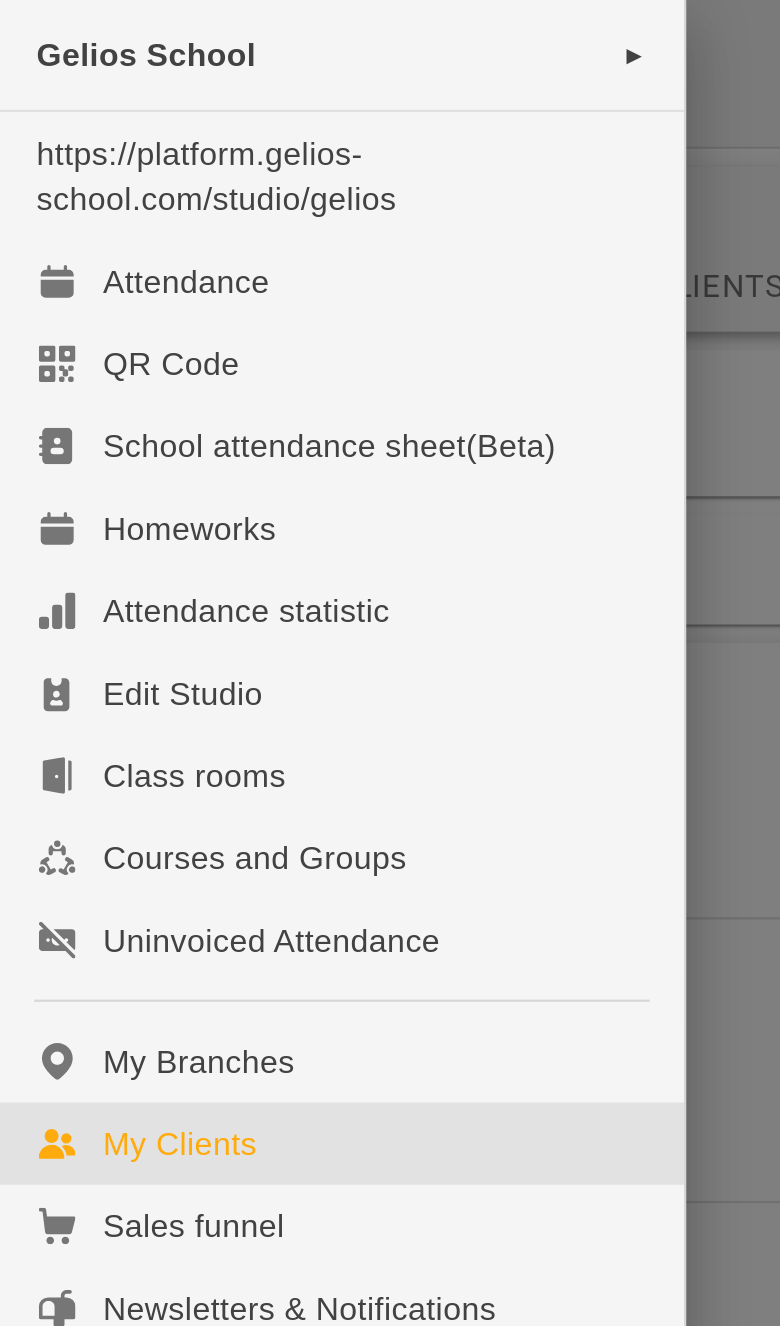click on "Attendance" at bounding box center [81, 123] 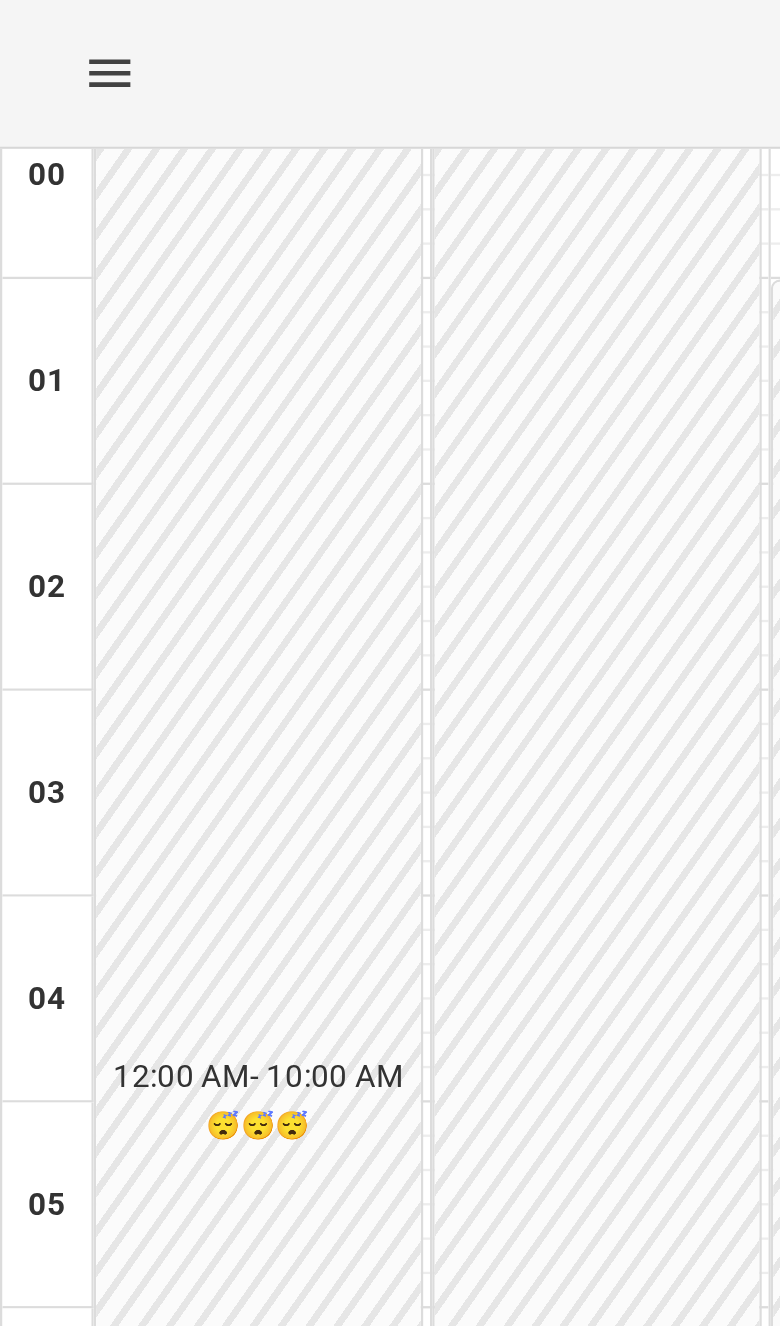 click 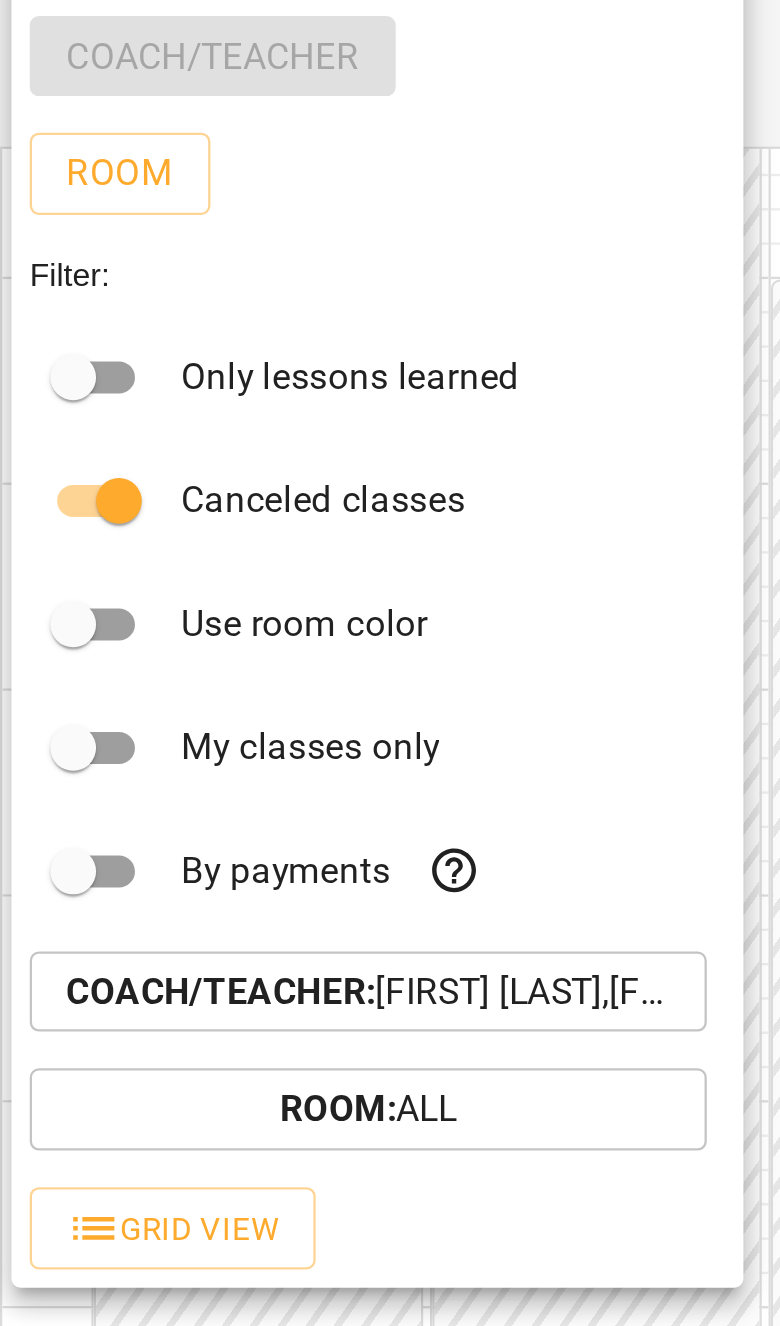 click on "Coach/Teacher :  Венюкова Єлизавета,Габорак Галина,Лісняк Оксана,Тюрдьо Лариса,Шкуренко Тетяна" at bounding box center (161, 434) 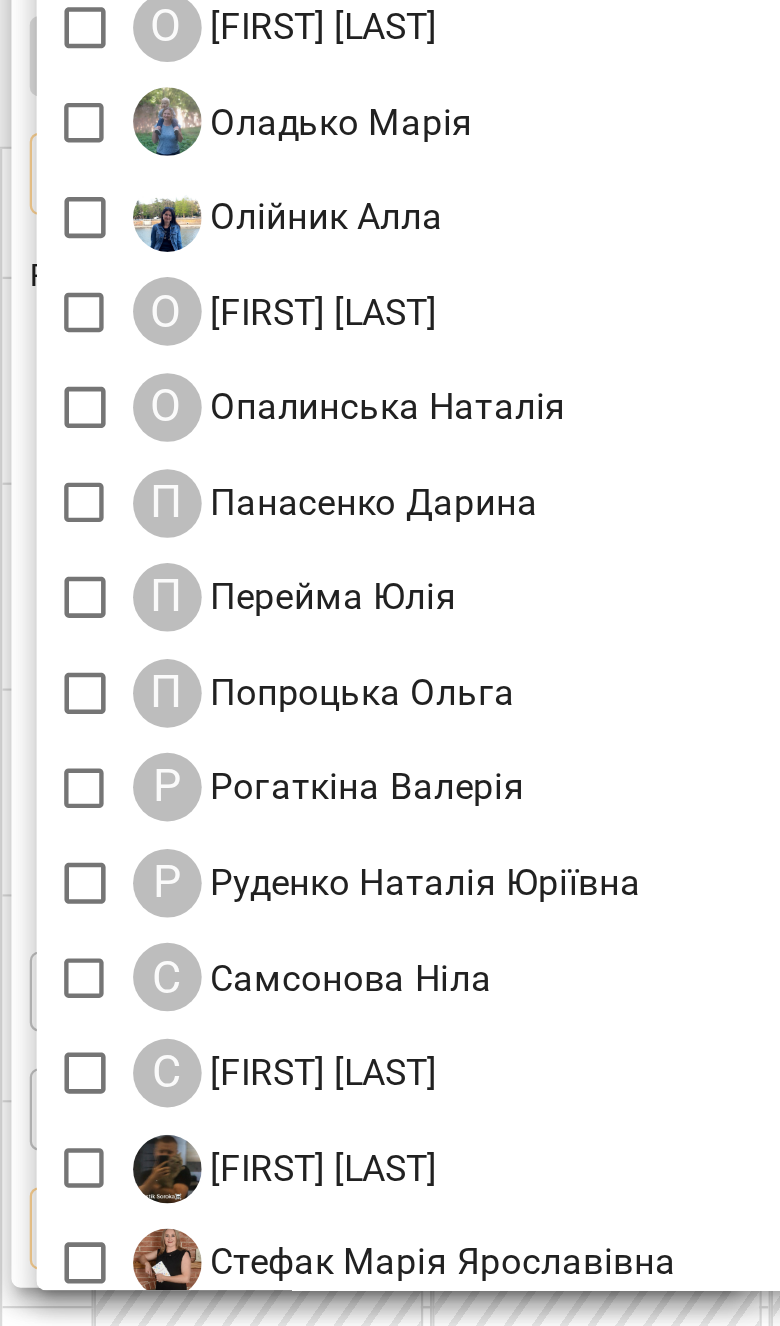scroll, scrollTop: 1403, scrollLeft: 0, axis: vertical 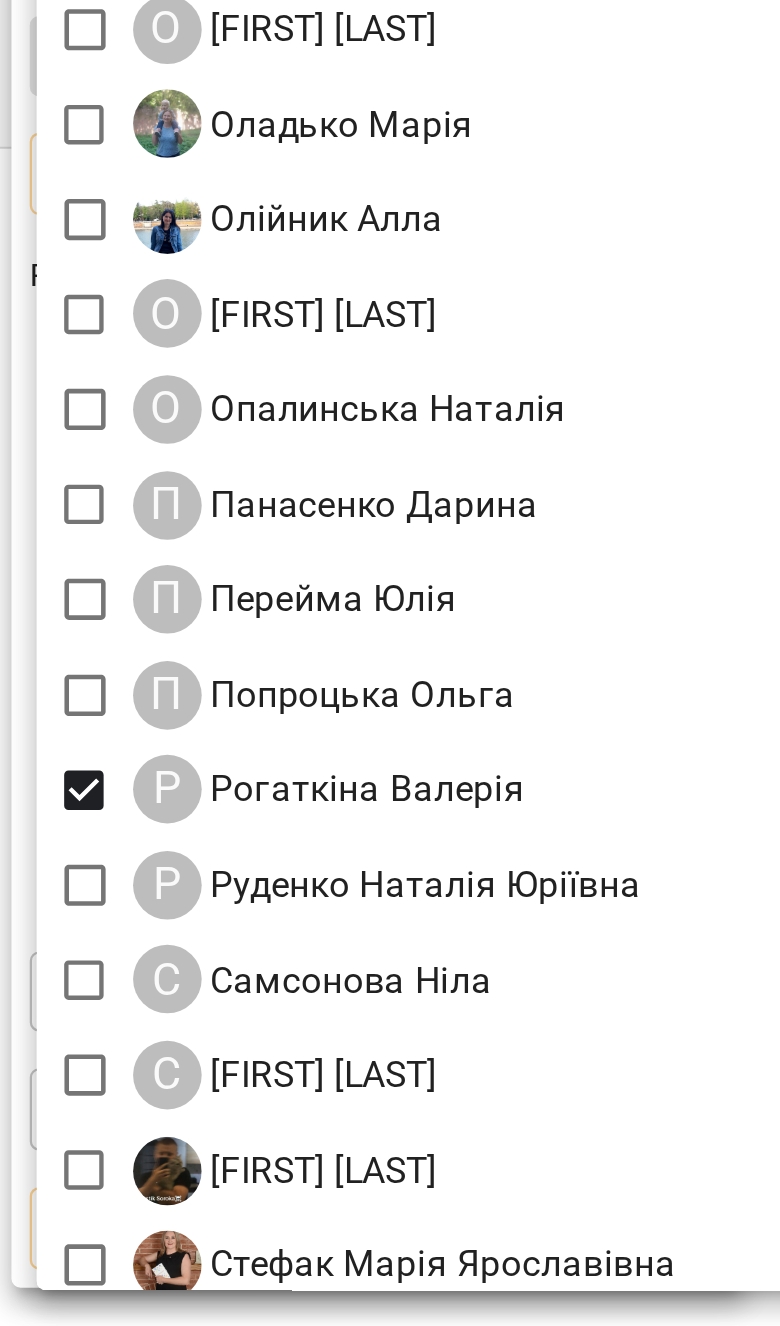 click at bounding box center [390, 663] 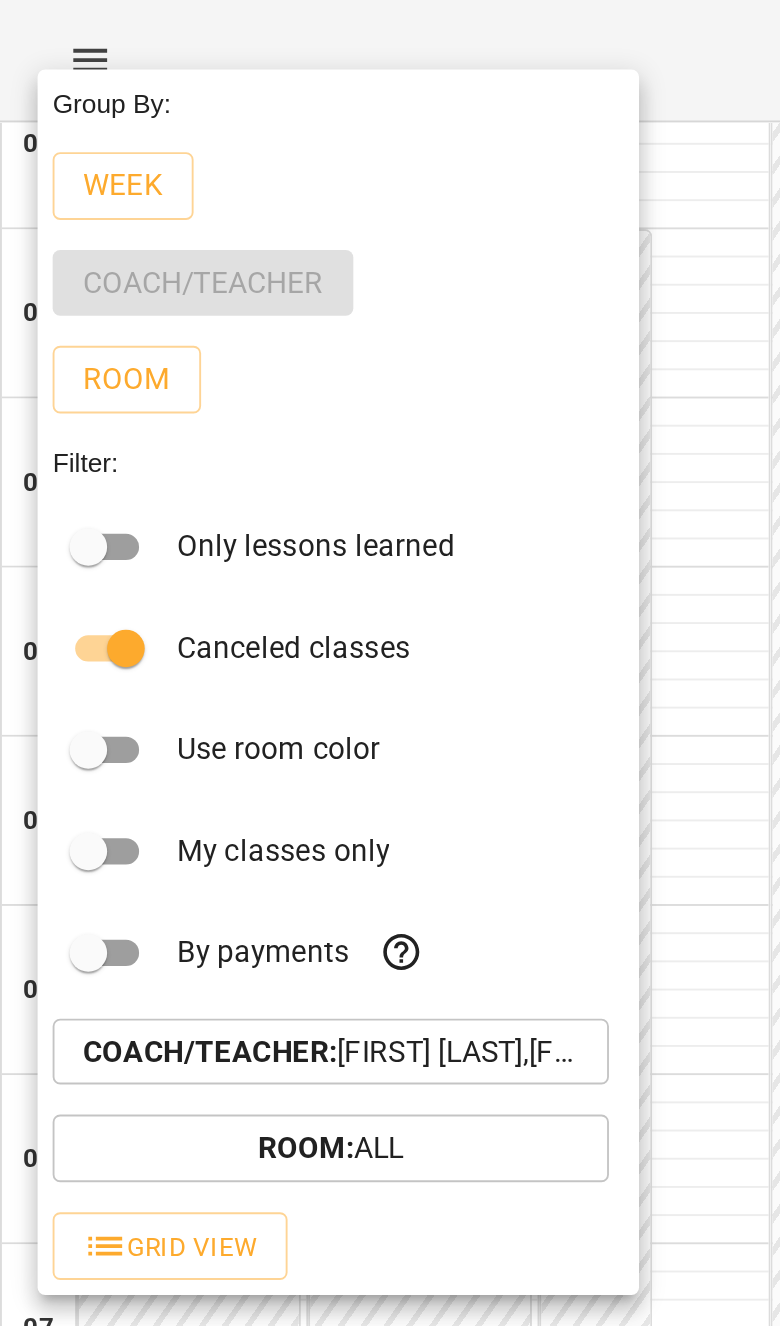 click at bounding box center (390, 663) 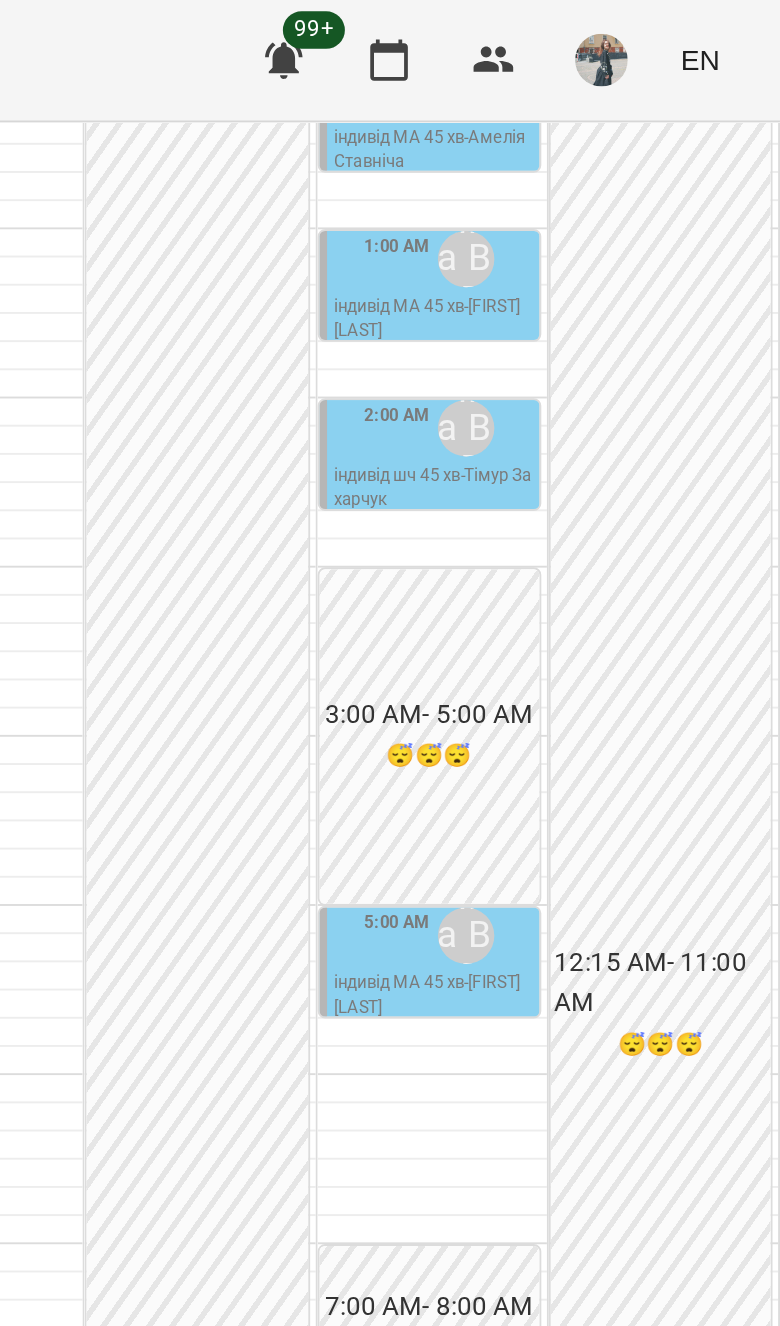 scroll, scrollTop: 1063, scrollLeft: 0, axis: vertical 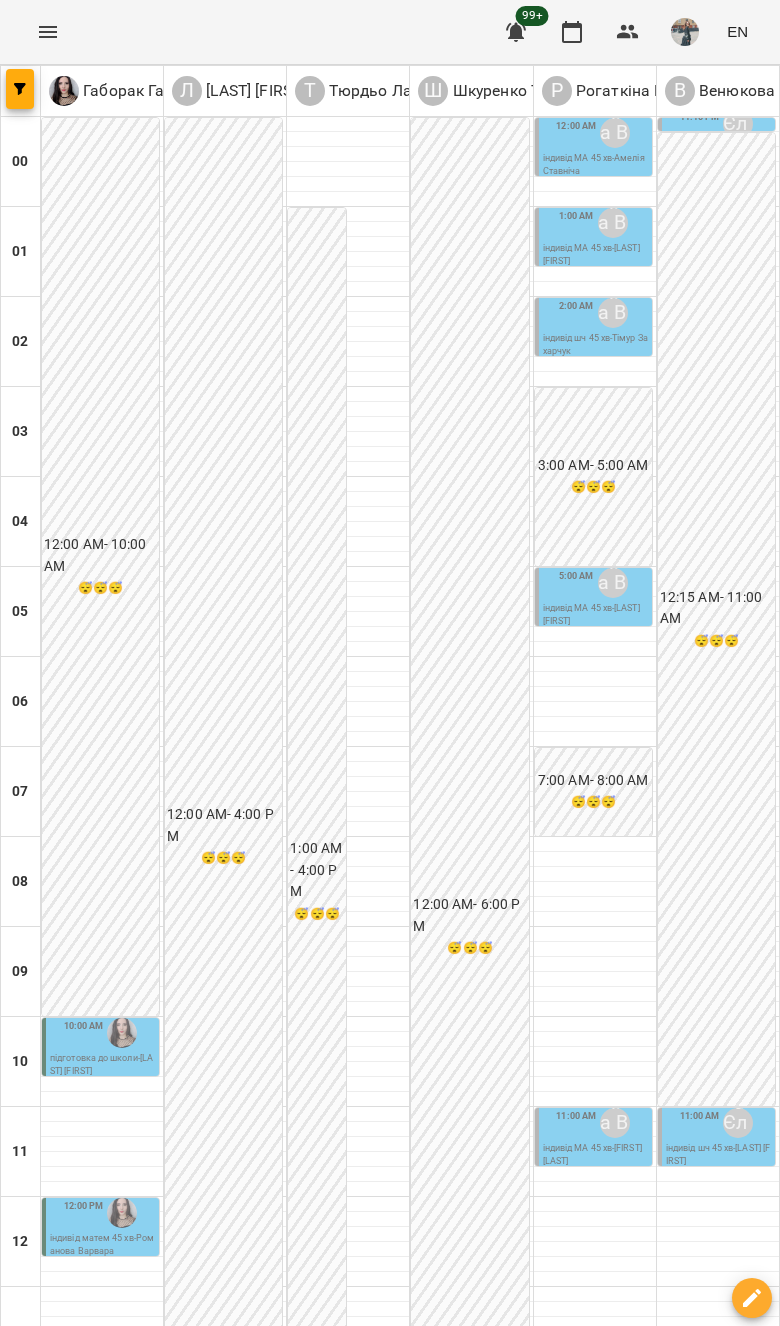 click on "Sat 09" at bounding box center [666, 2299] 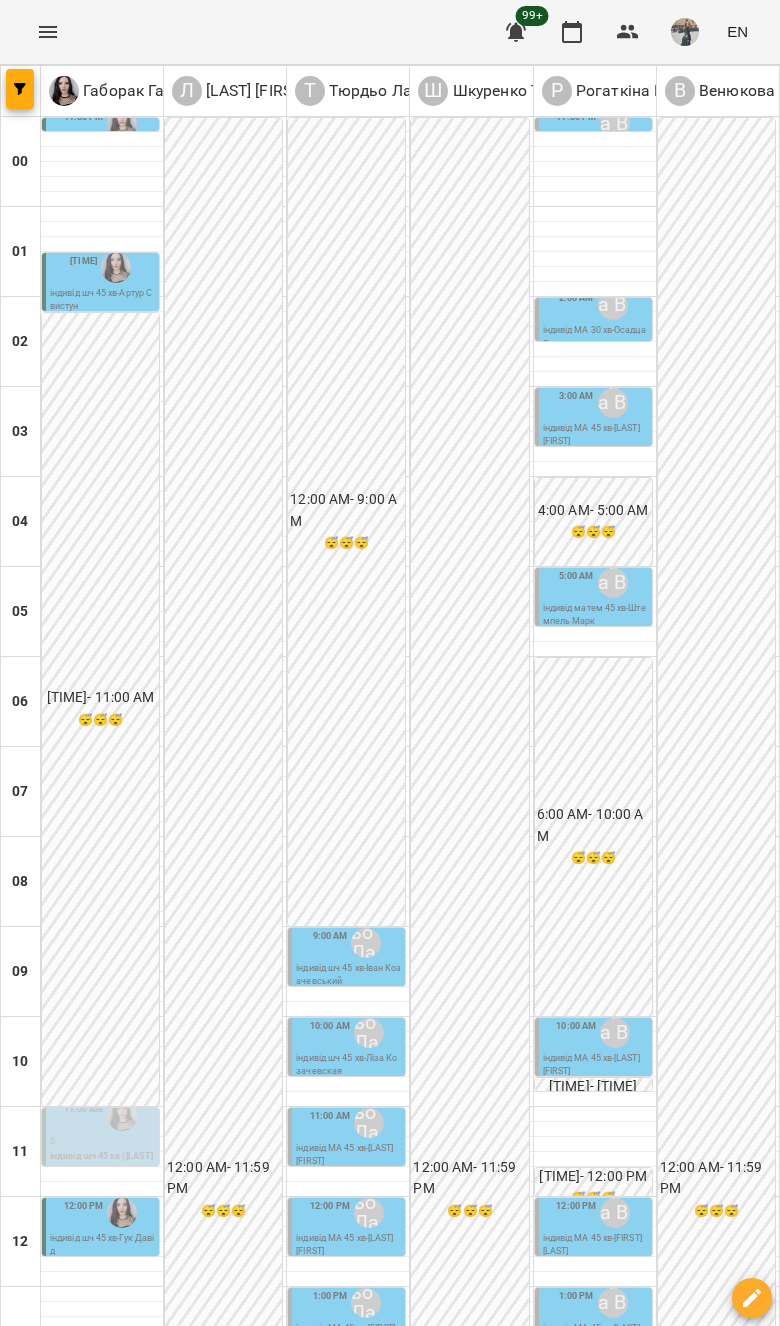 scroll, scrollTop: 366, scrollLeft: 0, axis: vertical 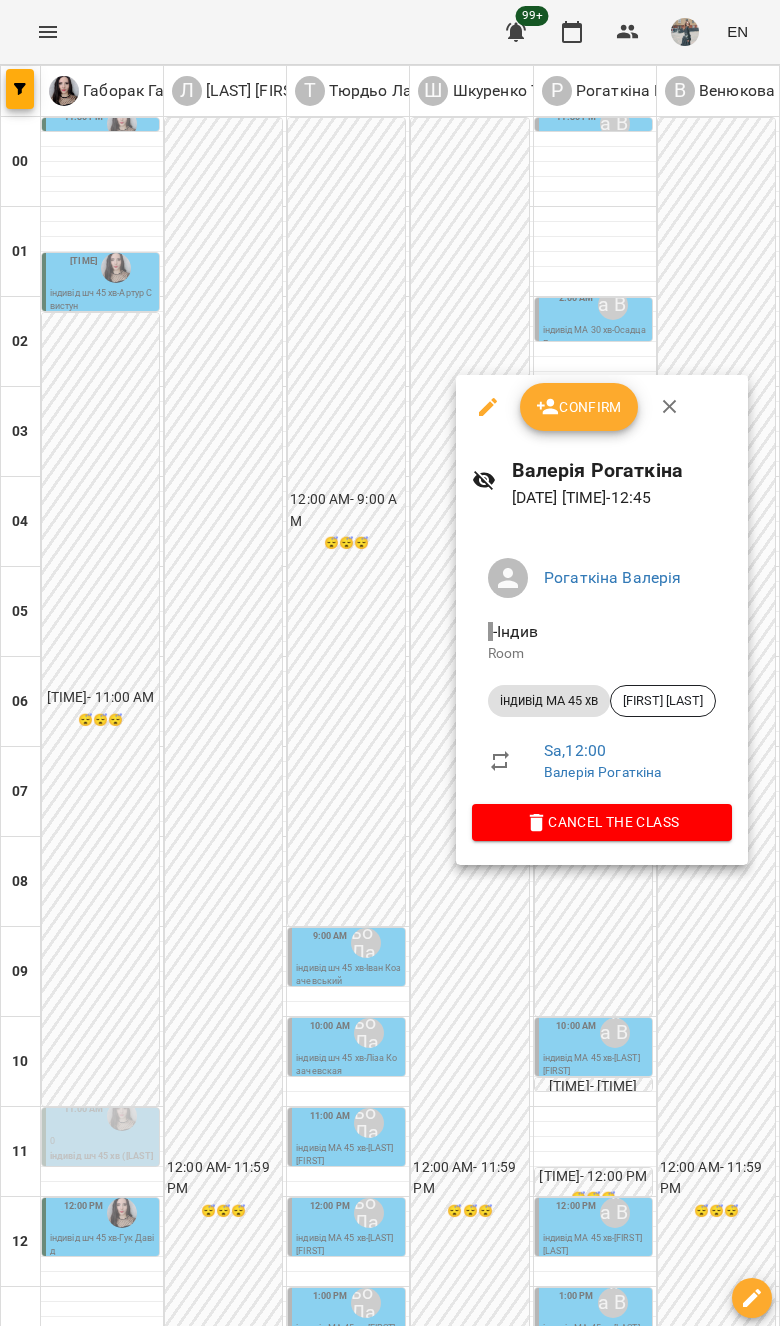click at bounding box center [390, 663] 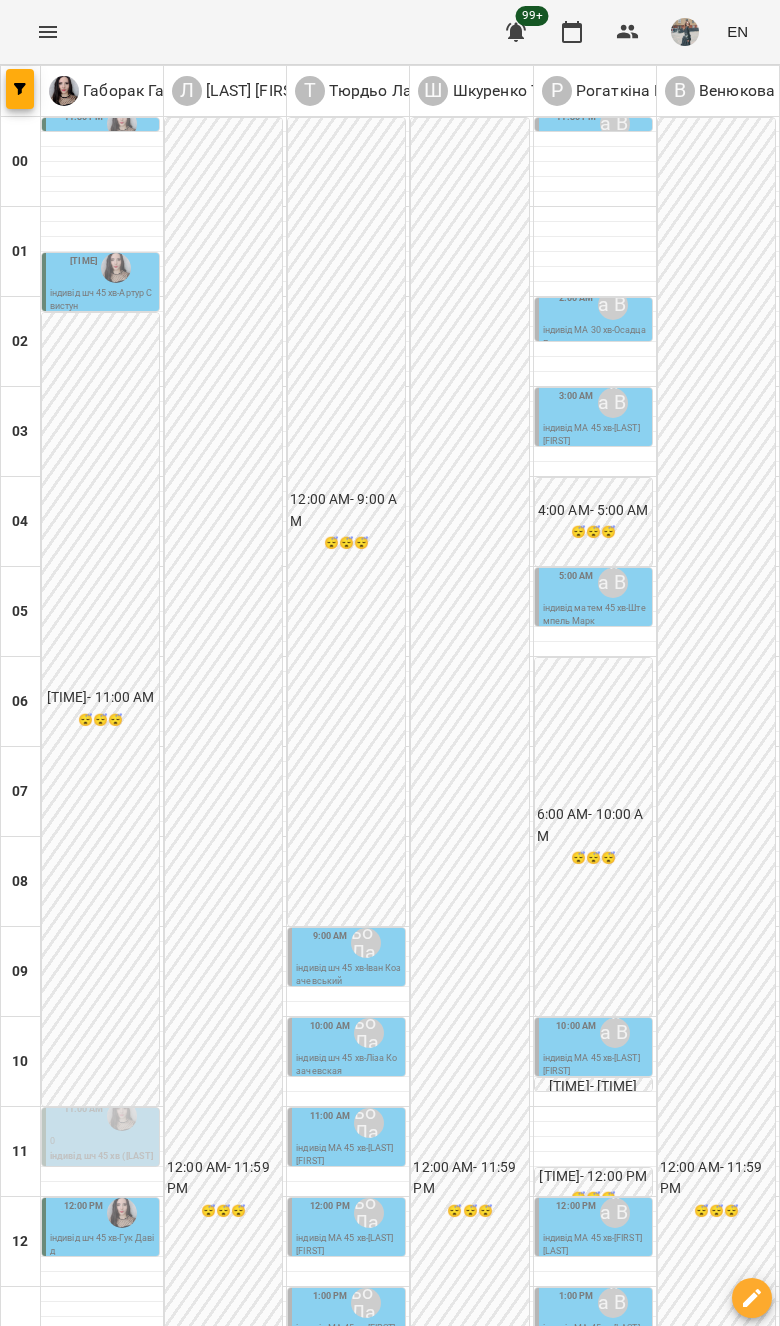 click on "12:00 PM" at bounding box center (576, 1213) 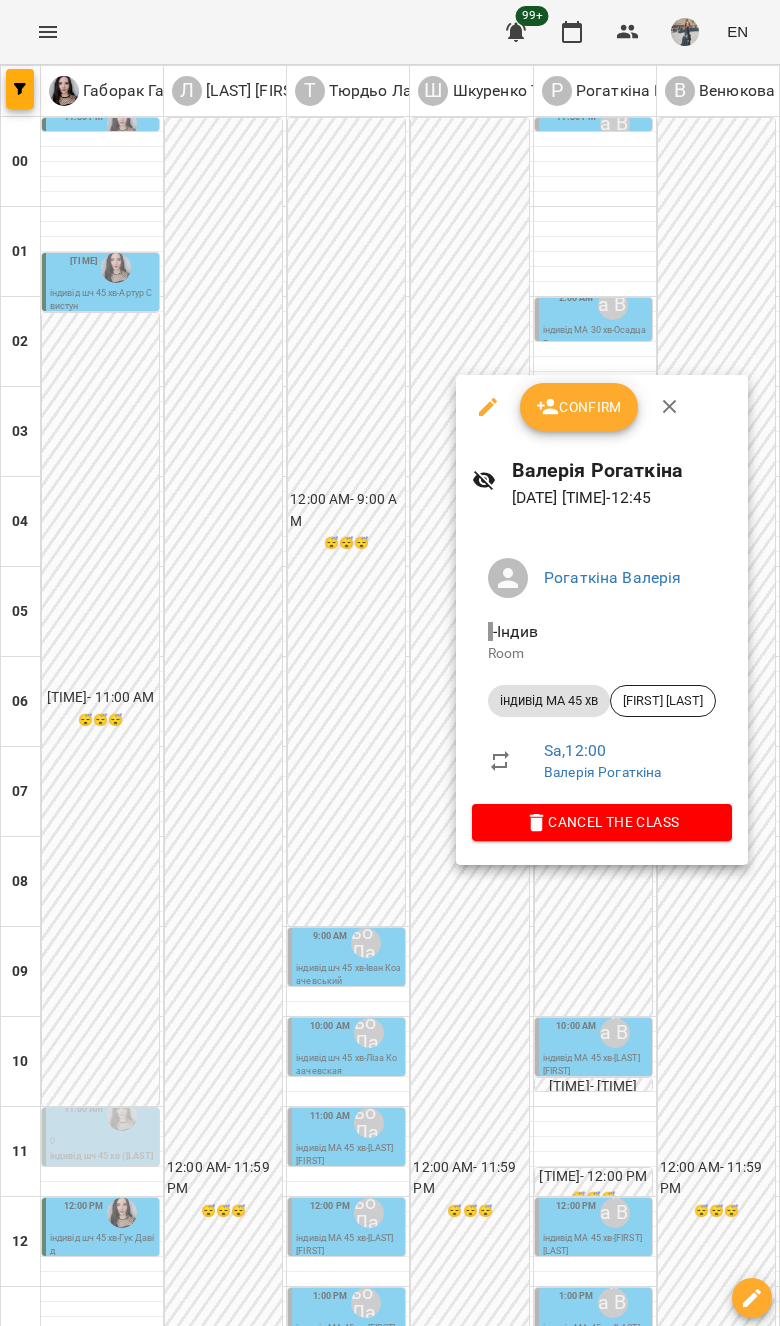 click 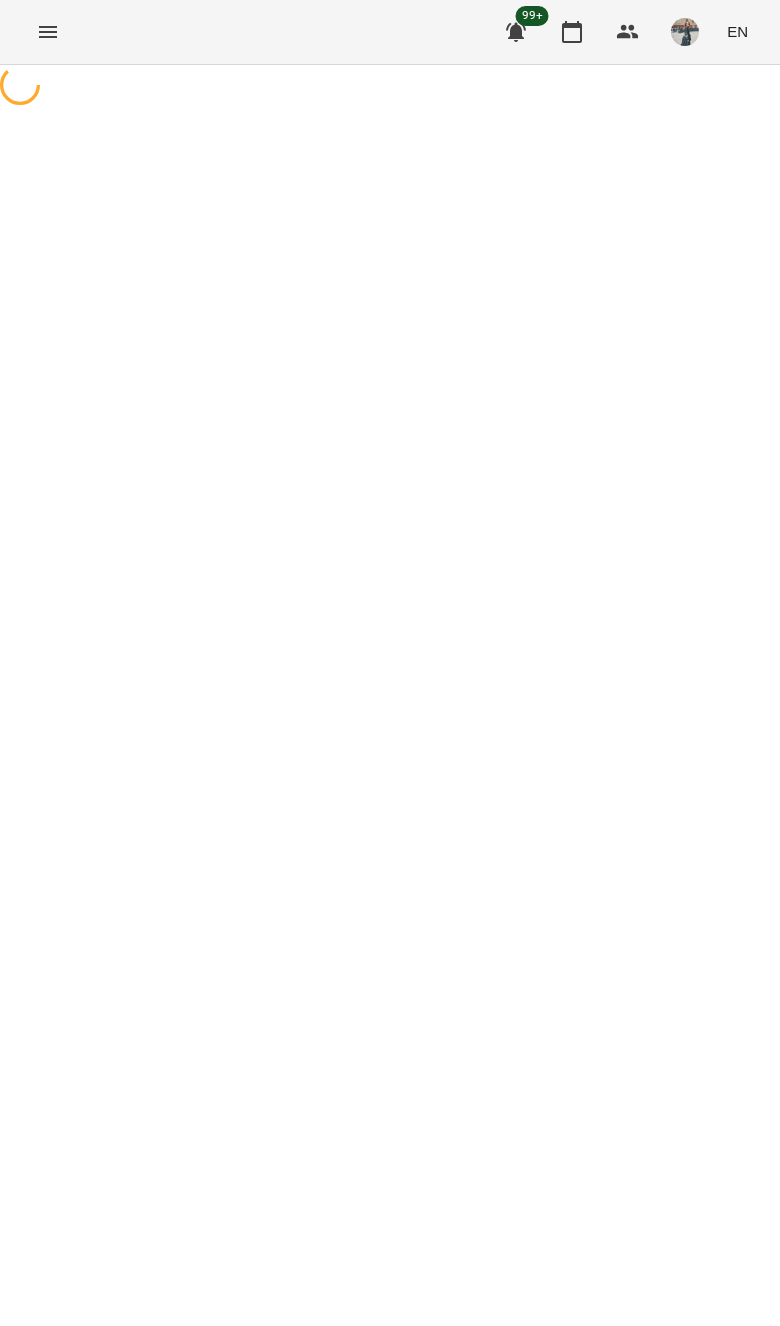 select on "**********" 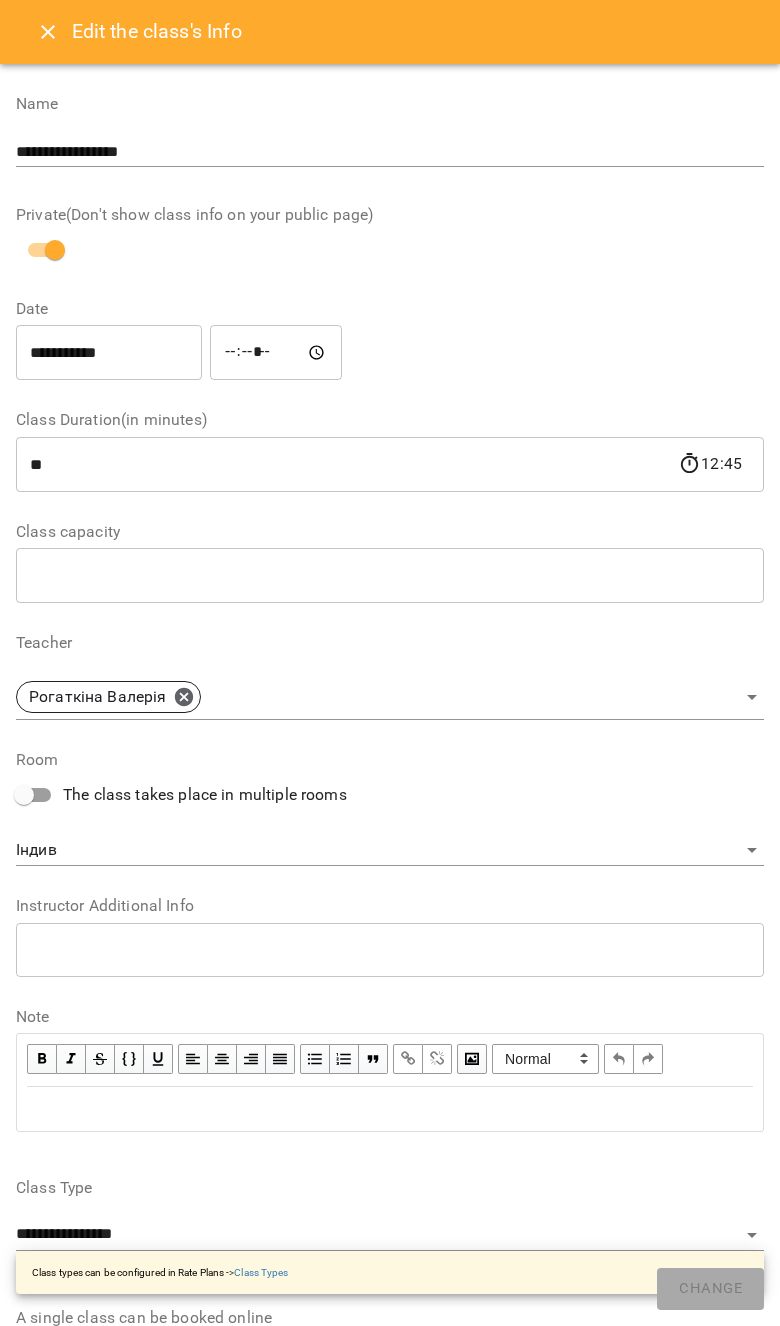 click on "**********" at bounding box center (109, 353) 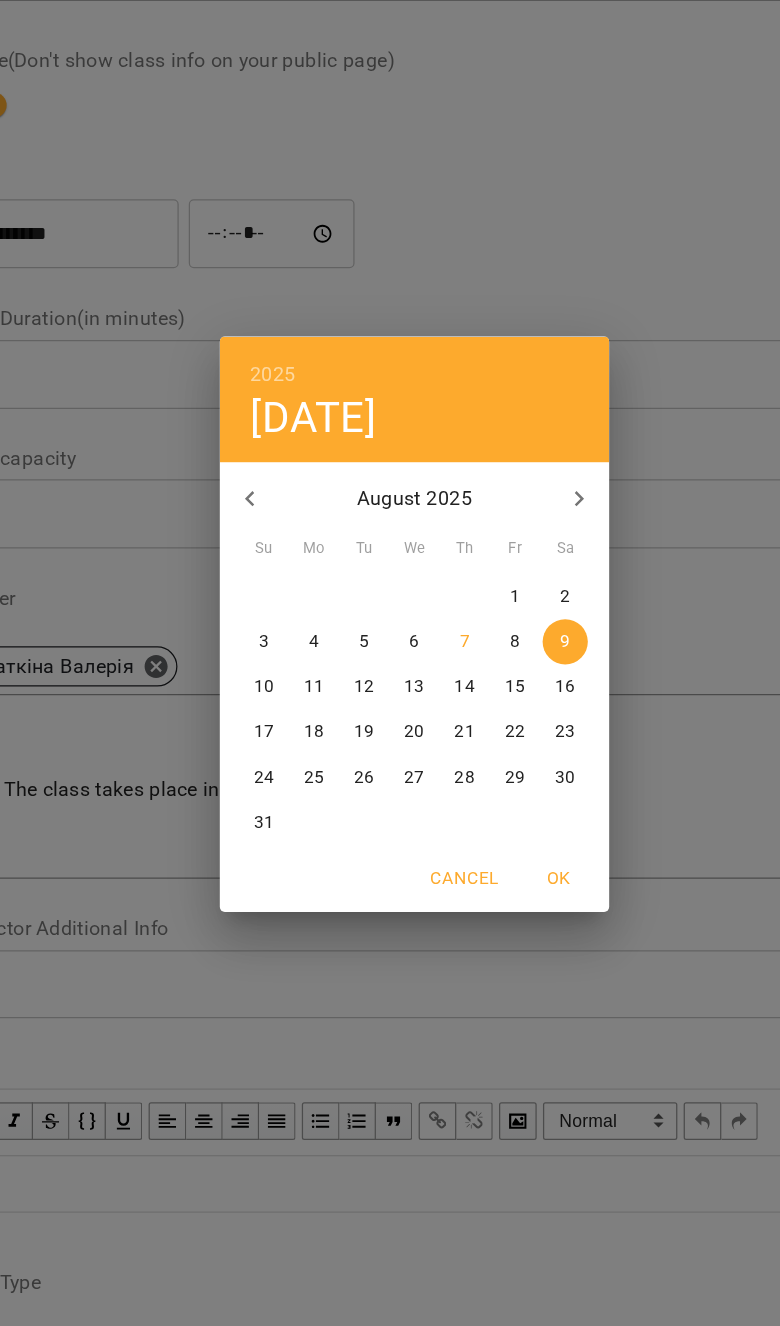 click on "8" at bounding box center [470, 677] 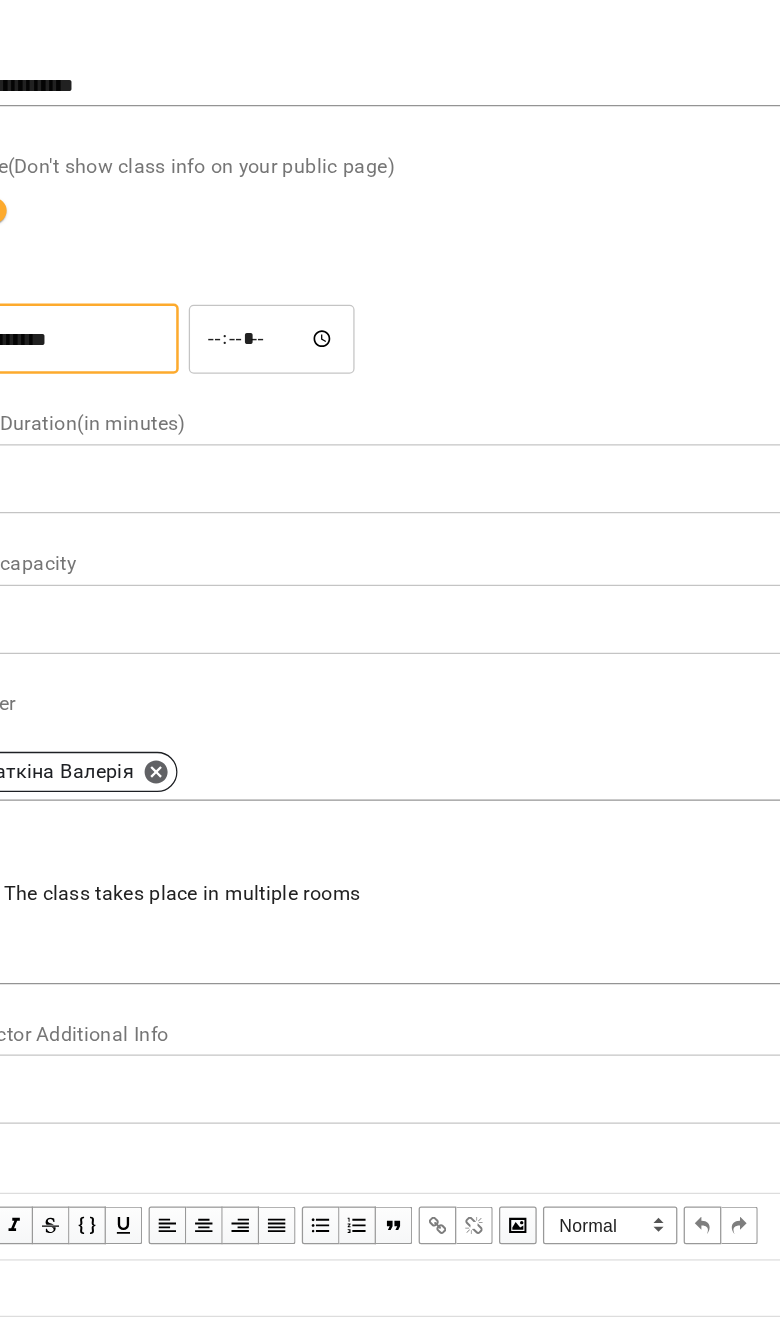 click on "*****" at bounding box center (276, 436) 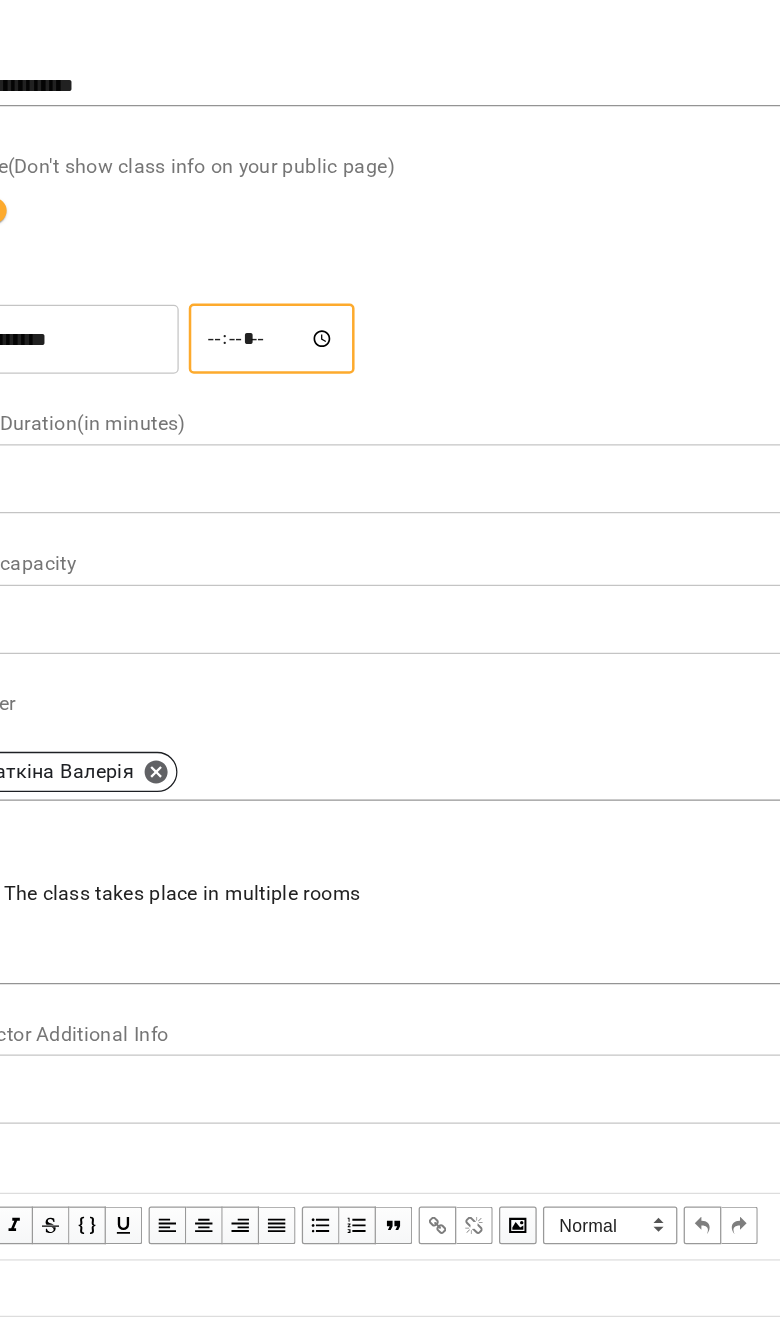 type on "*****" 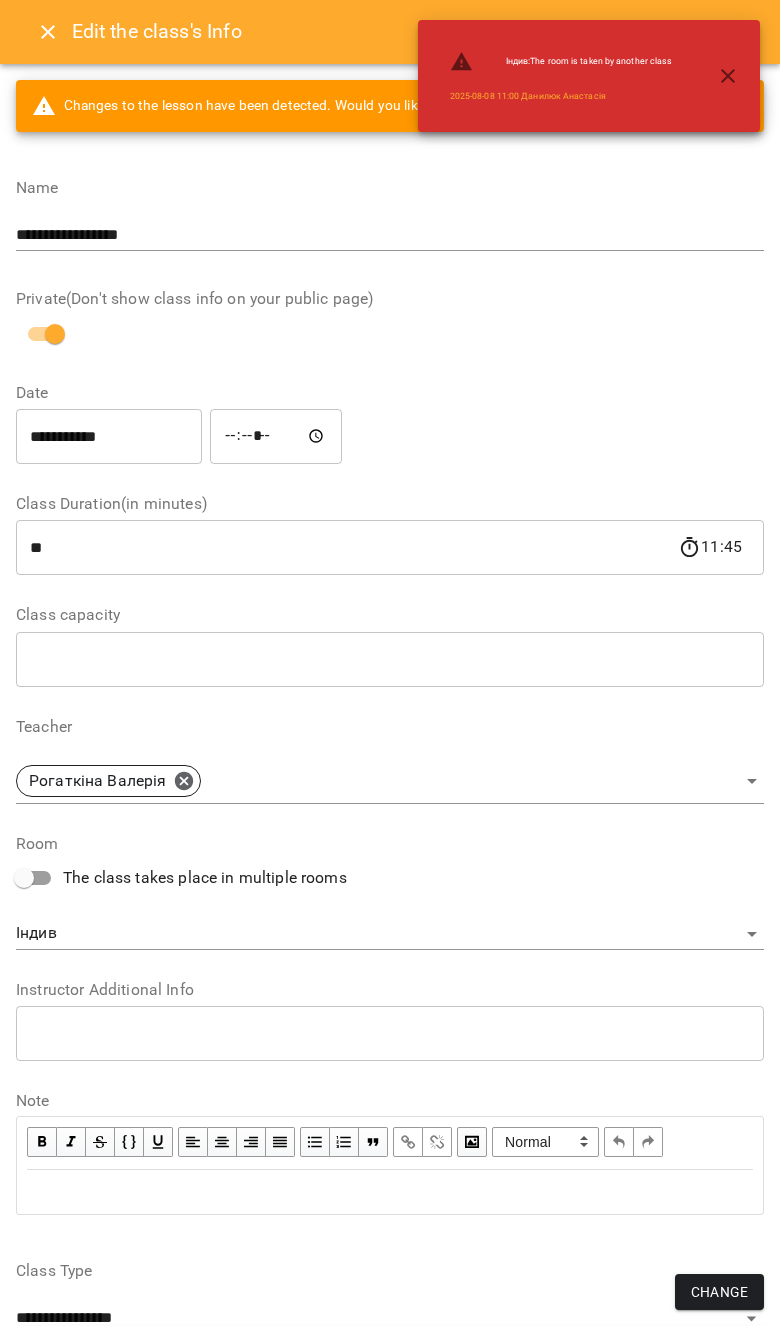 click on "Change" at bounding box center [719, 1292] 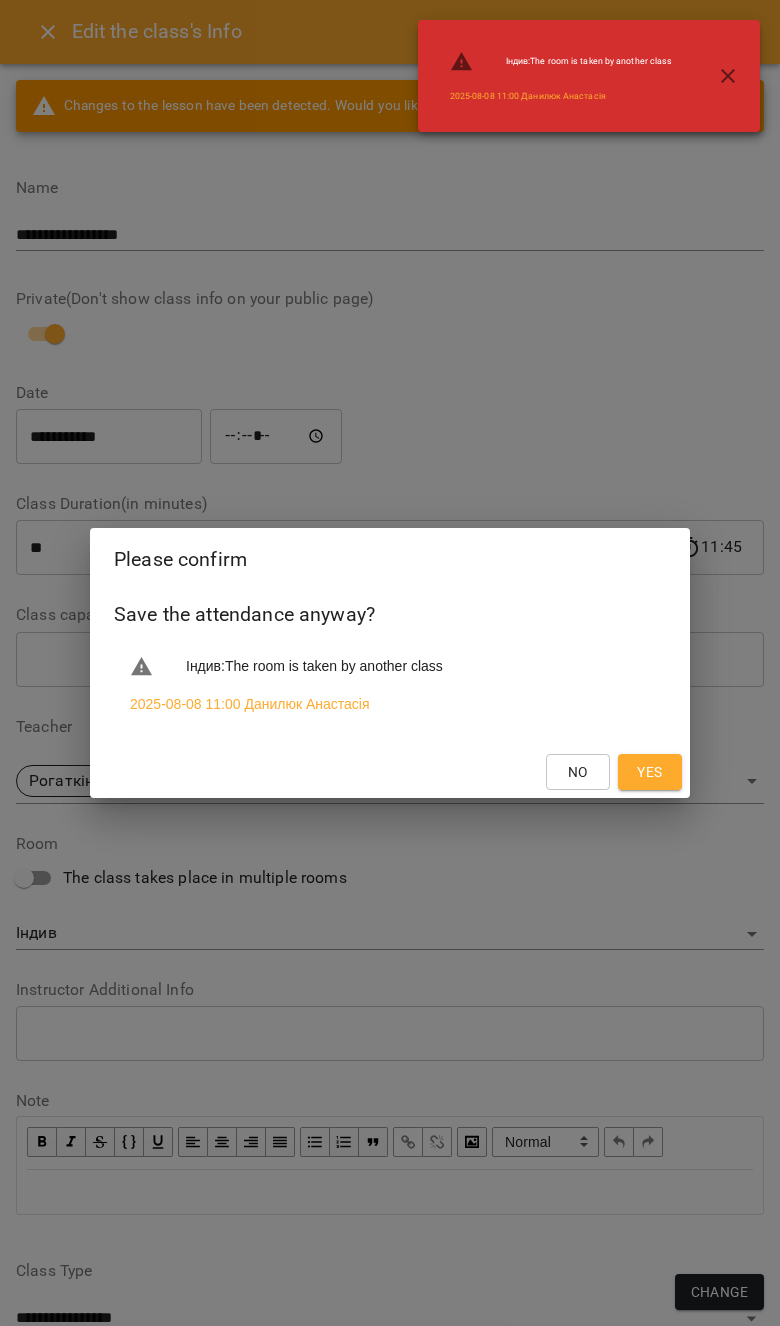 click on "No" at bounding box center (578, 772) 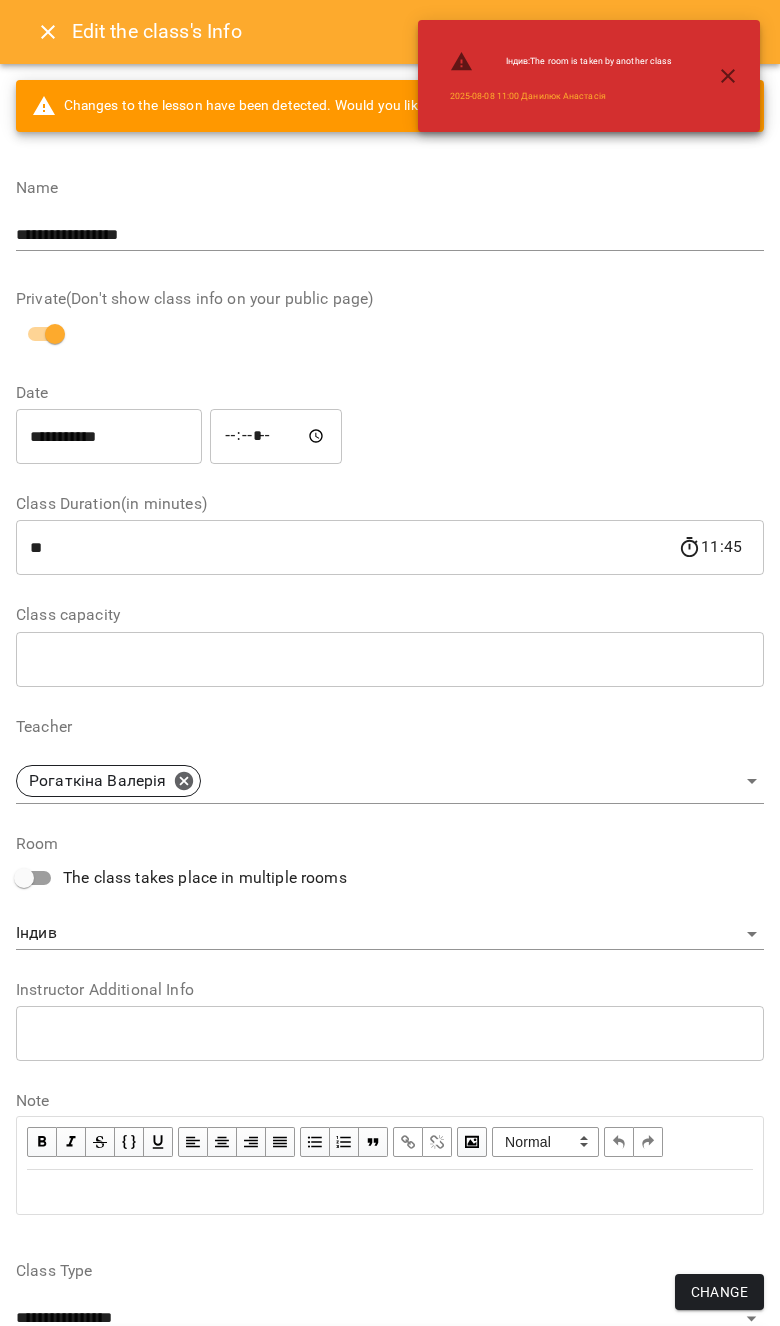 click on "Change" at bounding box center (719, 1292) 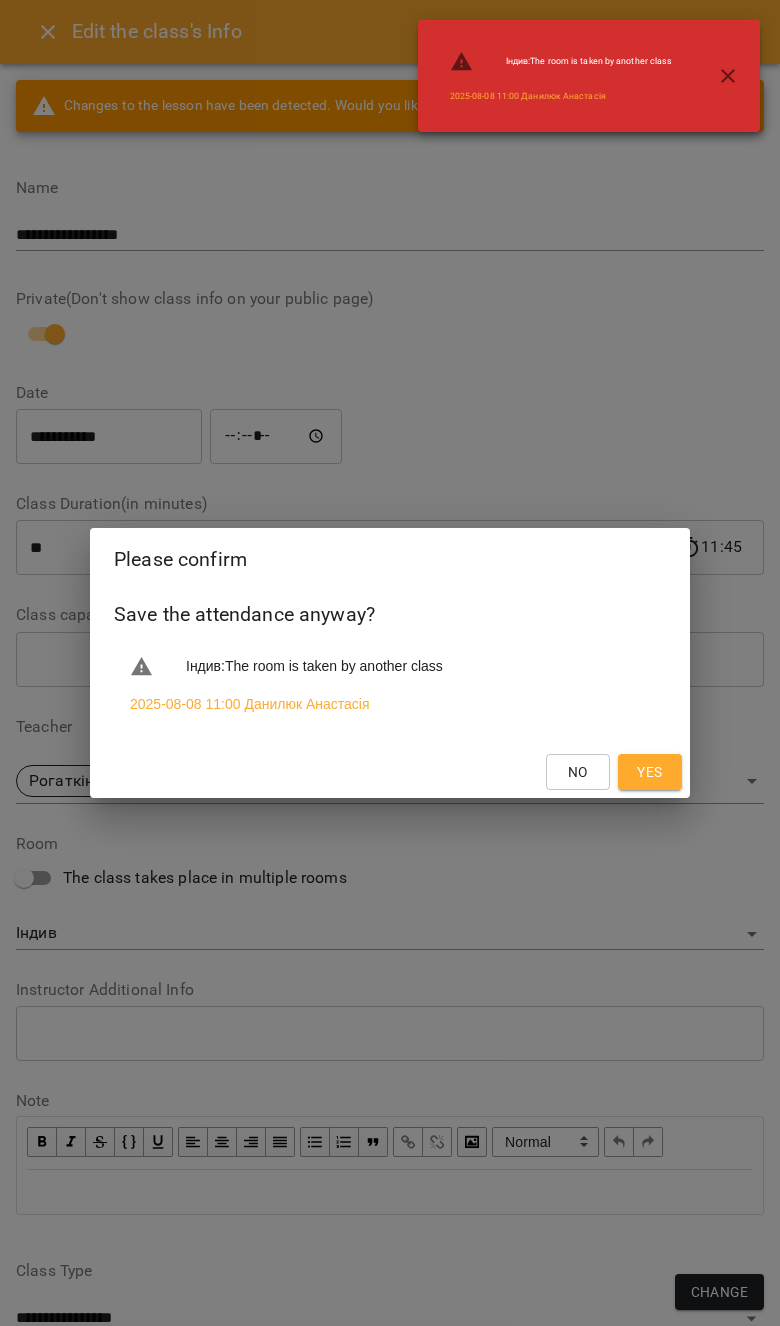 click on "Yes" at bounding box center (650, 772) 